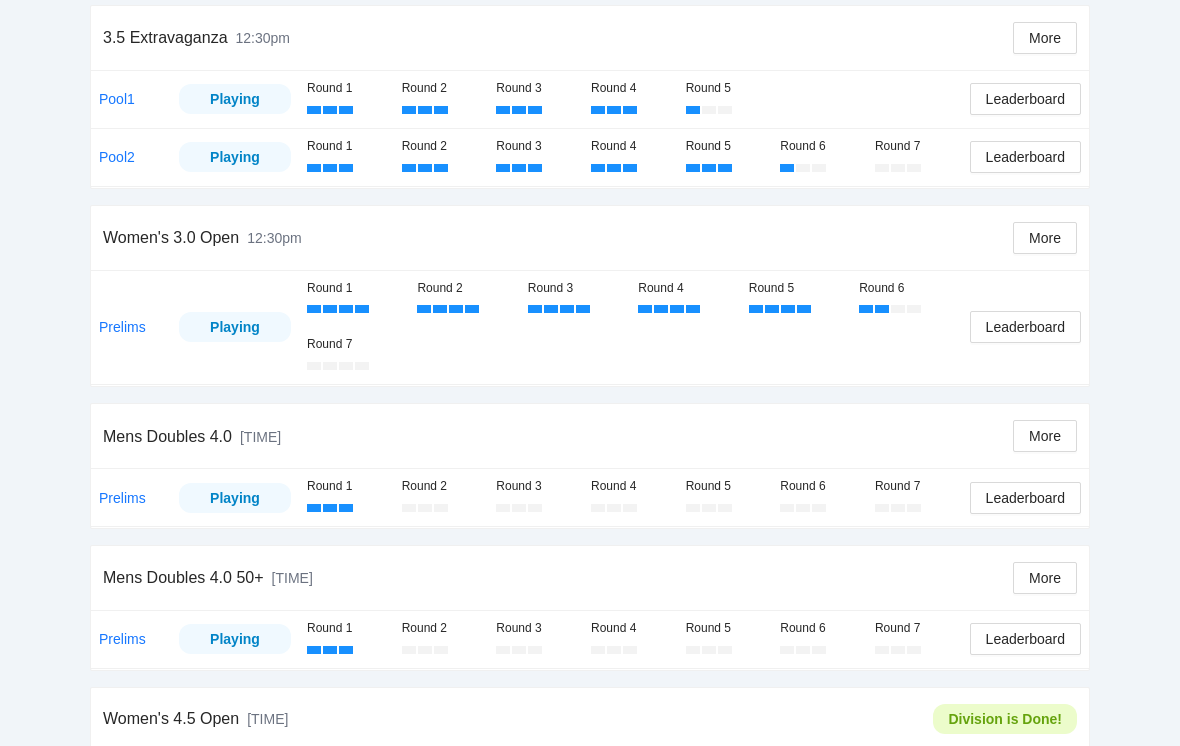 scroll, scrollTop: 518, scrollLeft: 0, axis: vertical 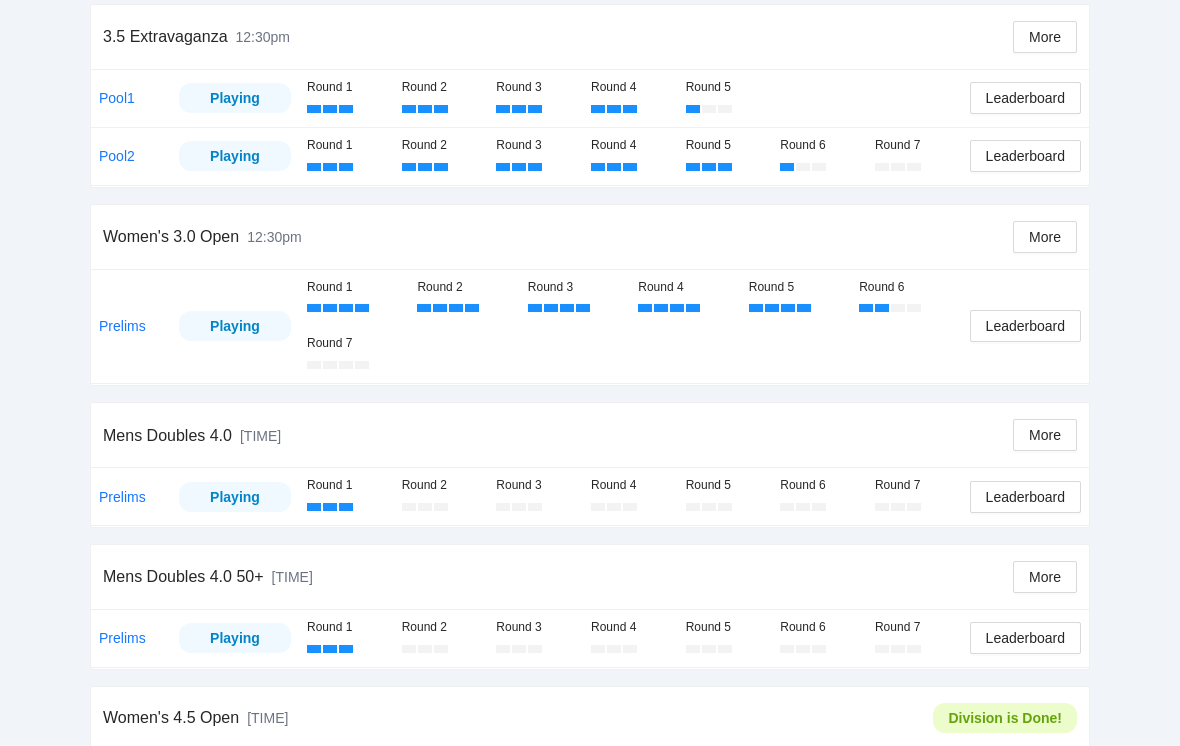 click at bounding box center [425, 507] 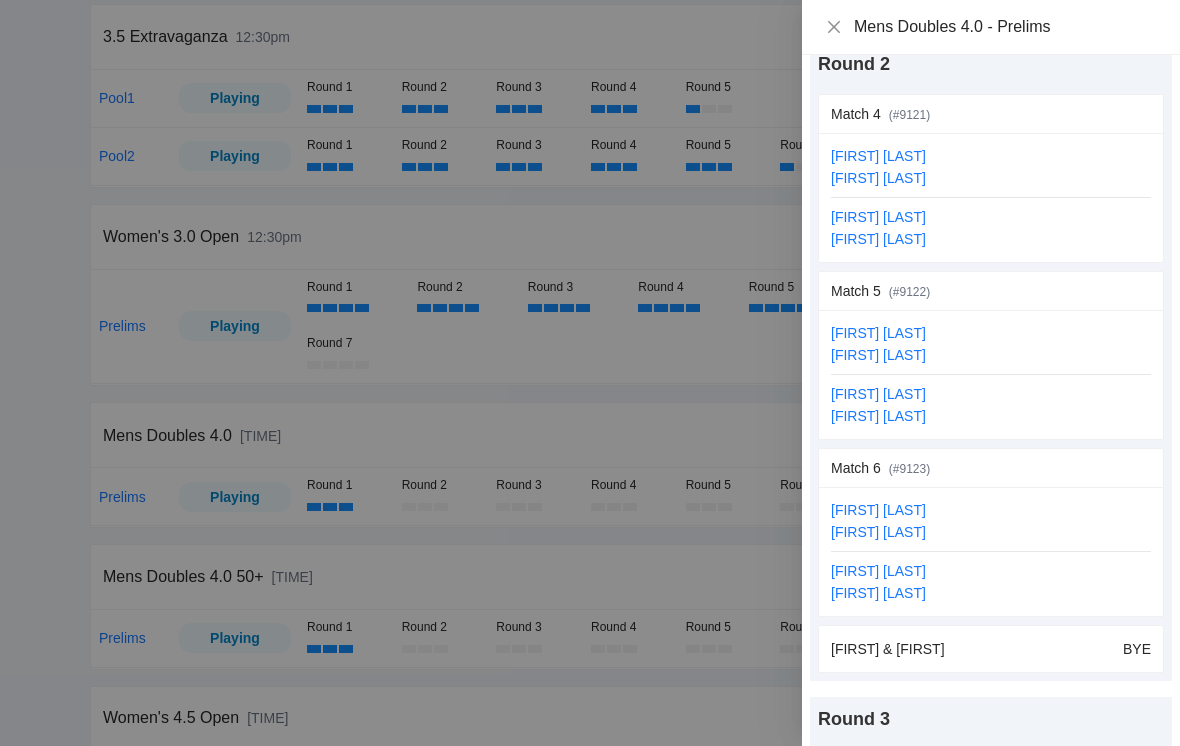 scroll, scrollTop: 731, scrollLeft: 0, axis: vertical 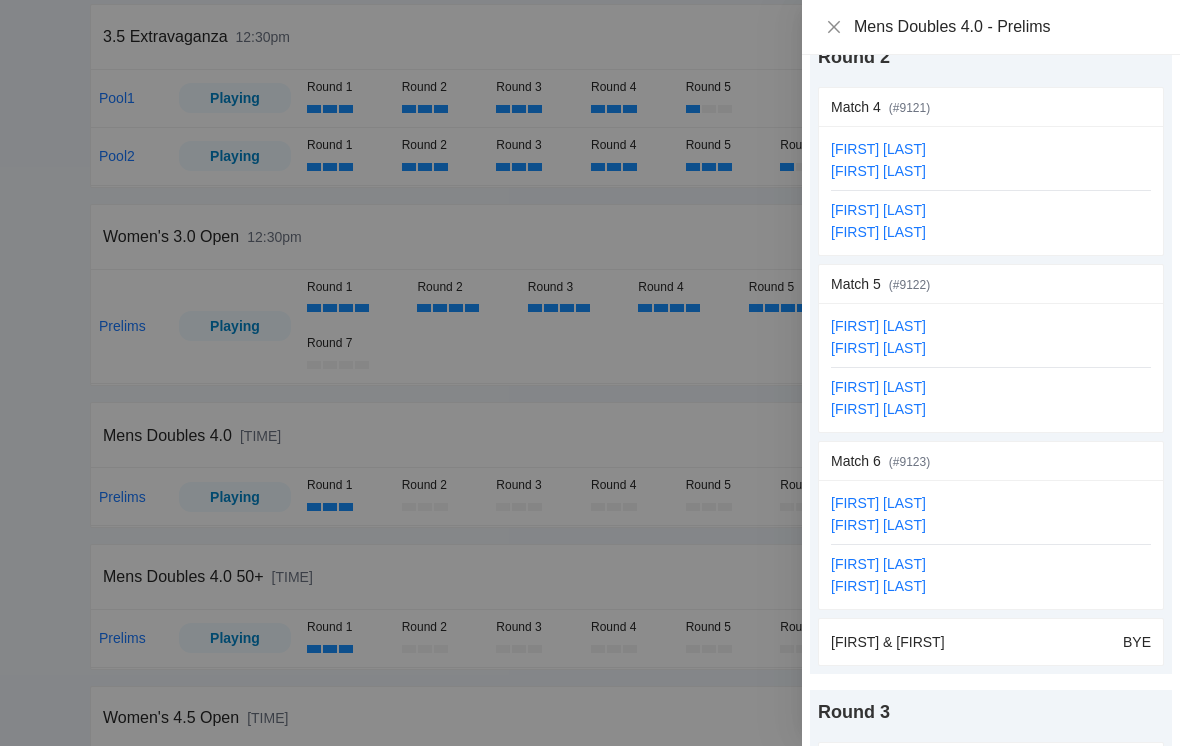 click 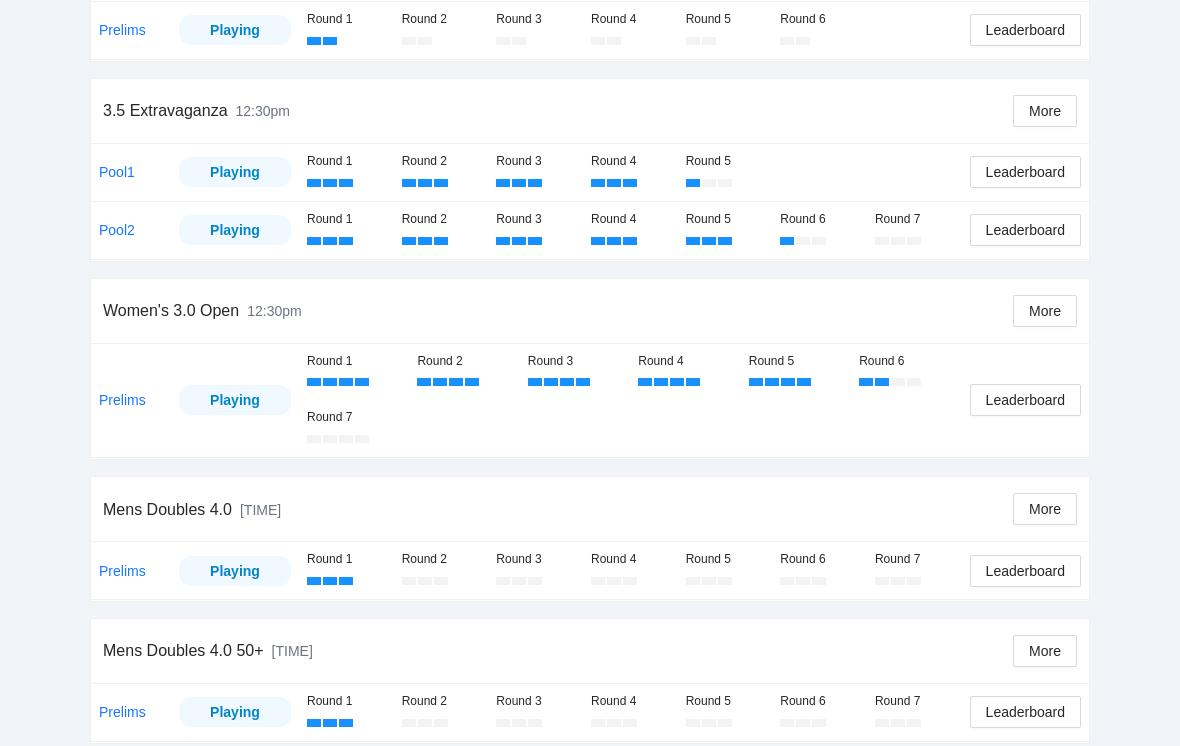 scroll, scrollTop: 444, scrollLeft: 0, axis: vertical 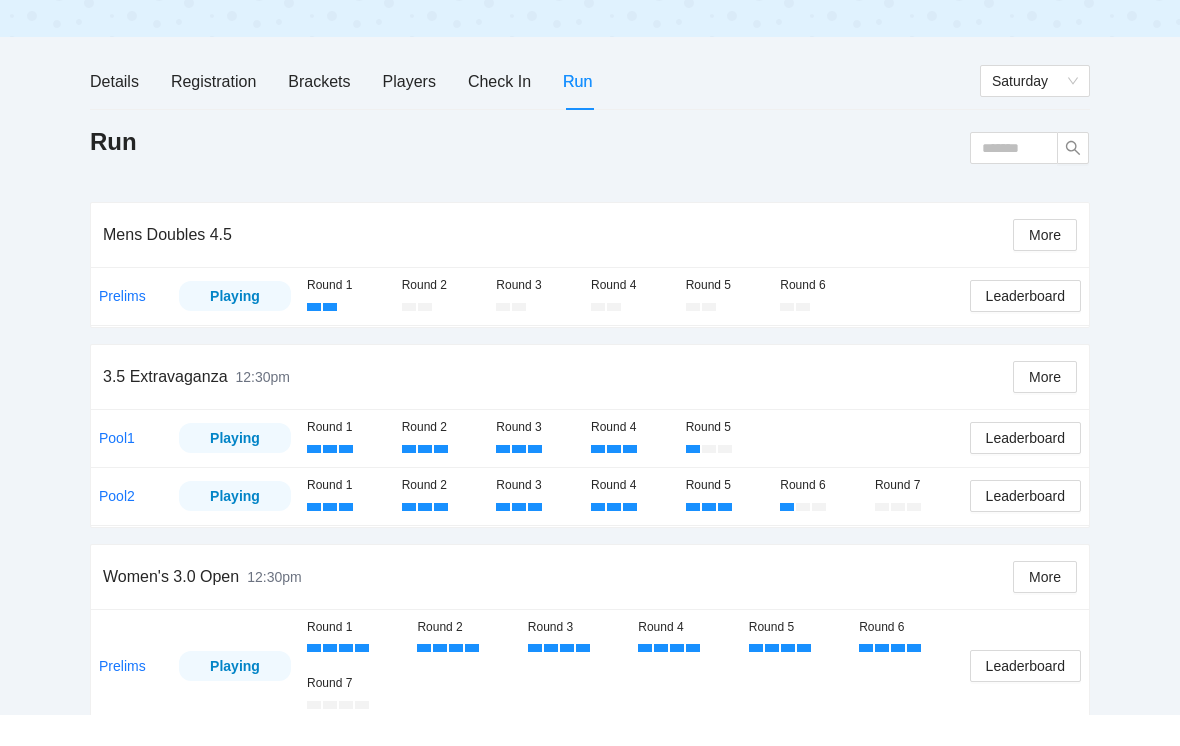 click on "pb rally Pablo Granados Skagit Valley Pickleball Tournament Aug 2-3, 2025   151  Players Registered Registration Closed Details Registration Brackets Players Check In Run Saturday Run Mens Doubles 4.5 More Prelims Playing Round 1 Round 2 Round 3 Round 4 Round 5 Round 6 Leaderboard 3.5 Extravaganza 12:30pm More Pool1 Playing Round 1 Round 2 Round 3 Round 4 Round 5 Leaderboard Pool2 Playing Round 1 Round 2 Round 3 Round 4 Round 5 Round 6 Round 7 Leaderboard Women's 3.0 Open 12:30pm More Prelims Playing Round 1 Round 2 Round 3 Round 4 Round 5 Round 6 Round 7 Leaderboard Mens Doubles 4.0 2:00pm More Prelims Playing Round 1 Round 2 Round 3 Round 4 Round 5 Round 6 Round 7 Leaderboard Mens Doubles 4.0 50+ 2:00pm More Prelims Playing Round 1 Round 2 Round 3 Round 4 Round 5 Round 6 Round 7 Leaderboard Women's 4.5 Open 10:00am Division is Done! Prelims Done Round 1 Round 2 Round 3 Round 4 Round 5 Round 6 Leaderboard Playoff Done Semi Finals Finals Print Medals Womens Doubles 3.5 50+ 10:00am Division is Done! Prelims" at bounding box center (590, 751) 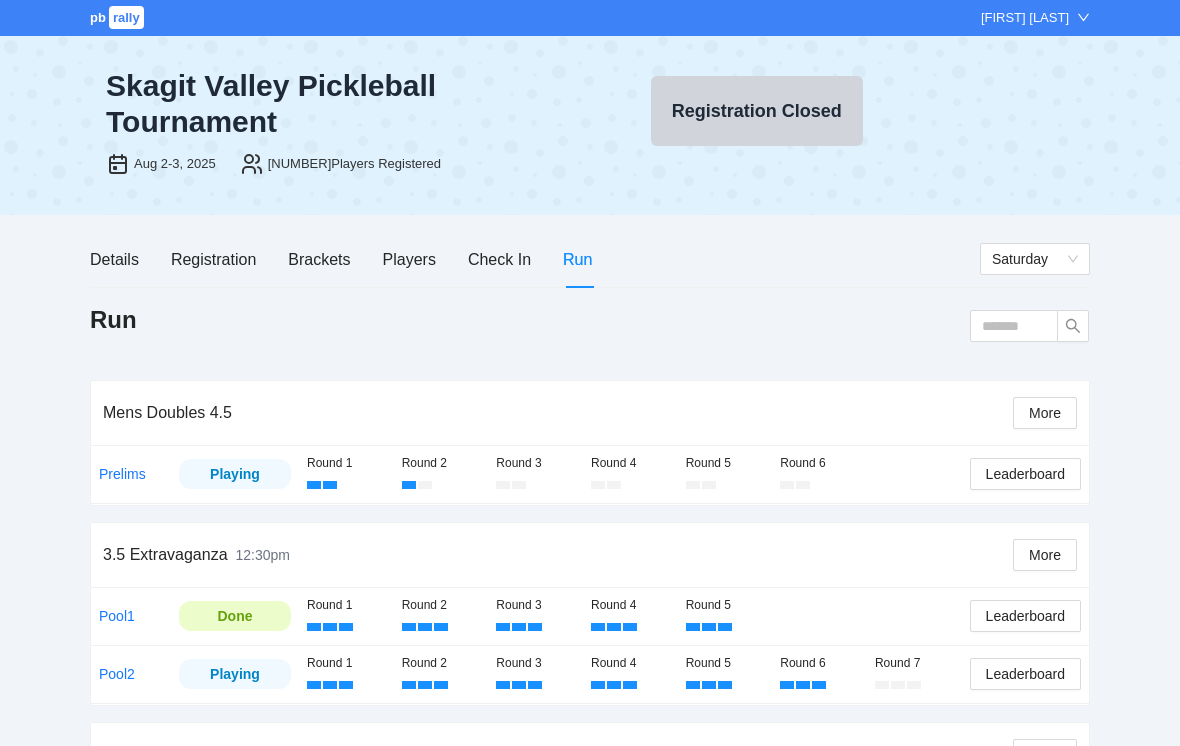 scroll, scrollTop: 179, scrollLeft: 0, axis: vertical 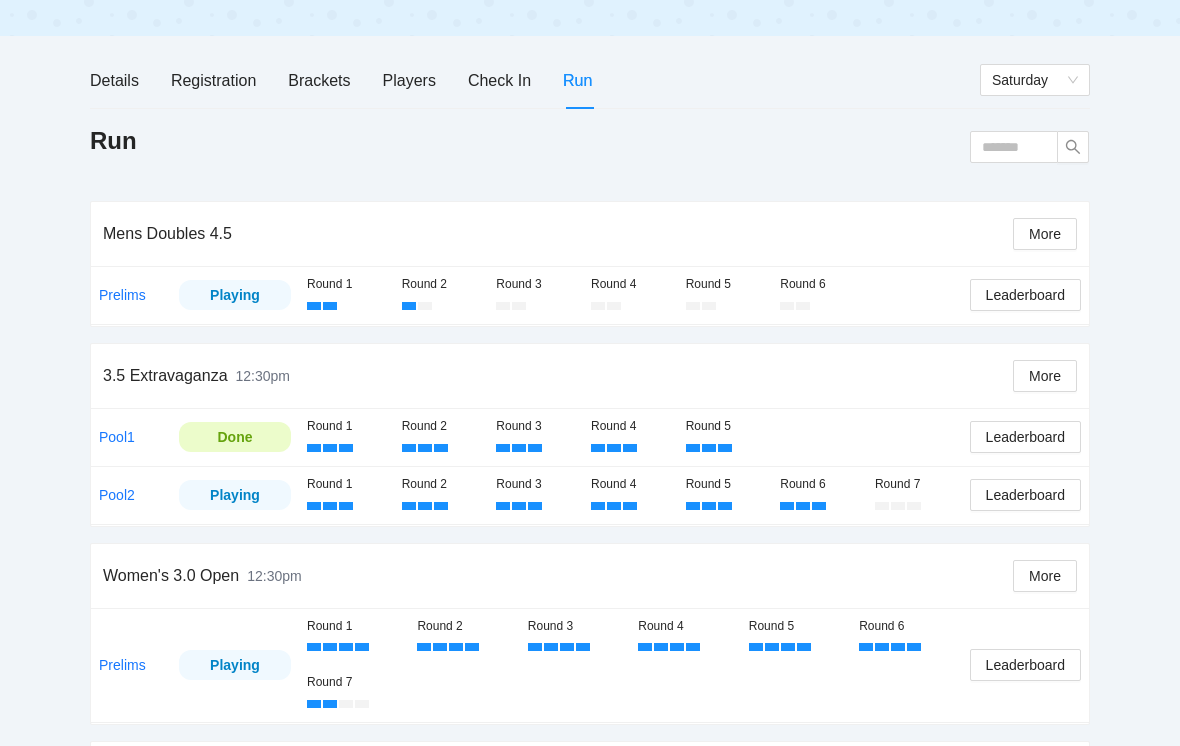 click on "Leaderboard" at bounding box center [1025, 437] 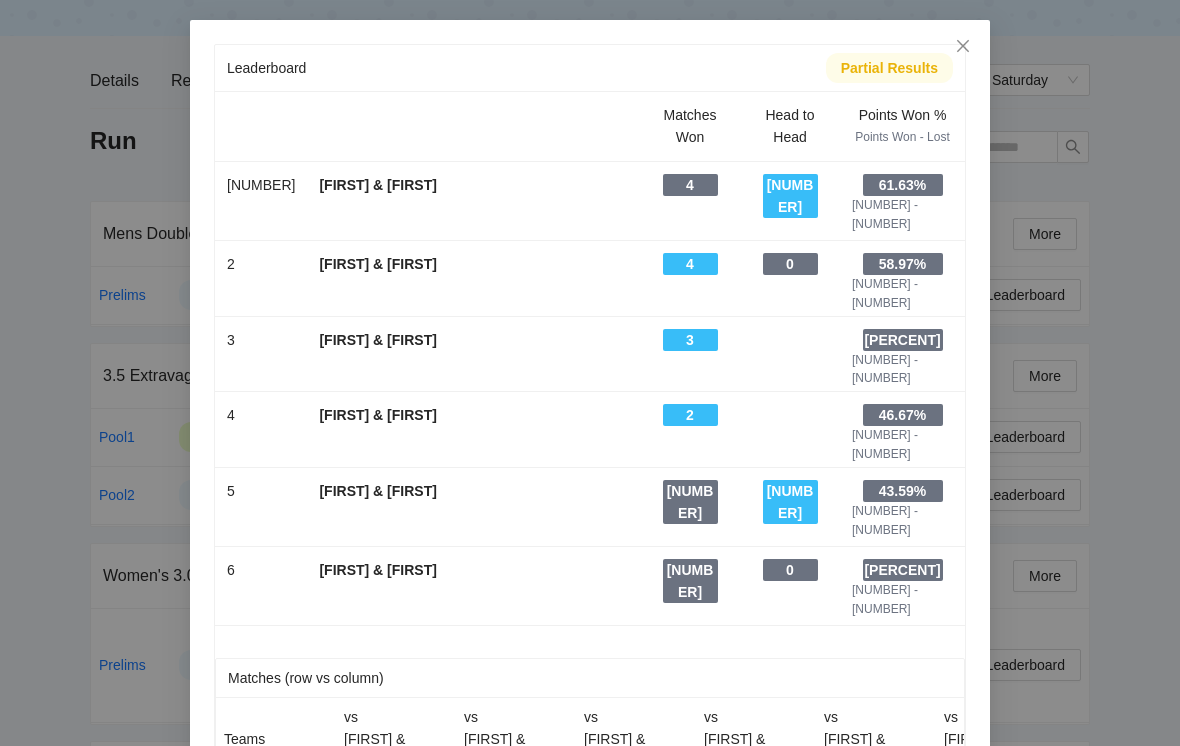 click at bounding box center [963, 47] 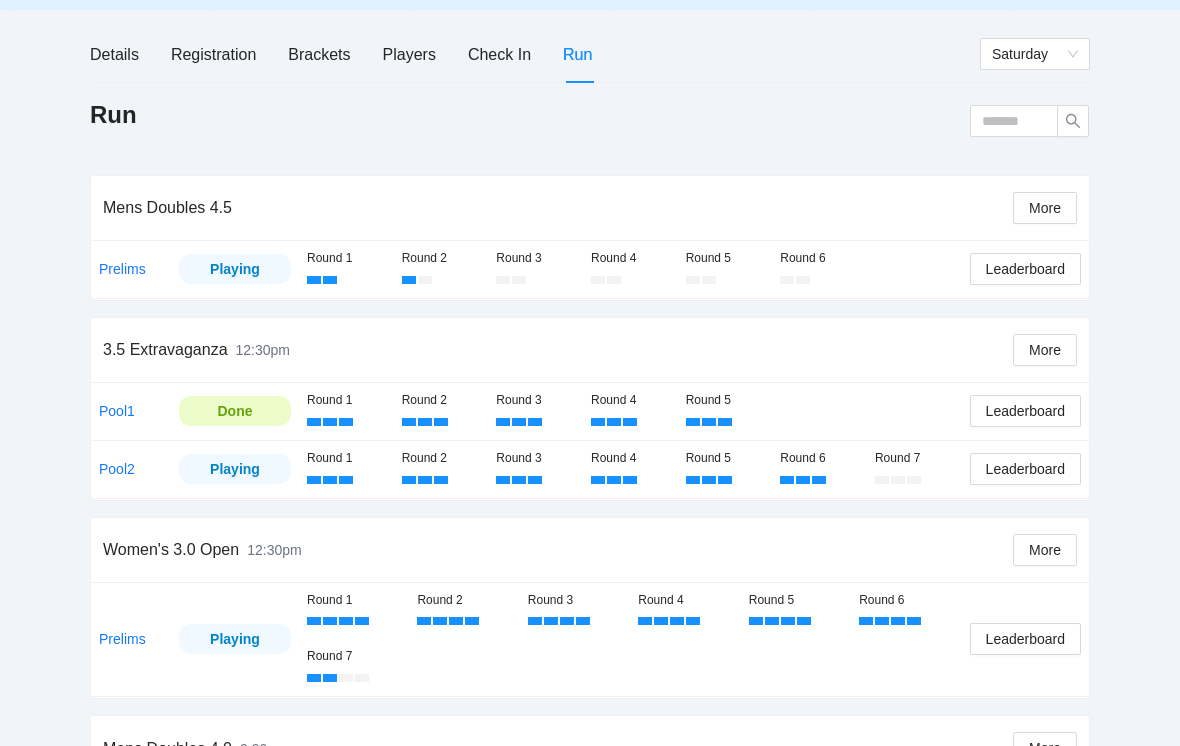 scroll, scrollTop: 205, scrollLeft: 0, axis: vertical 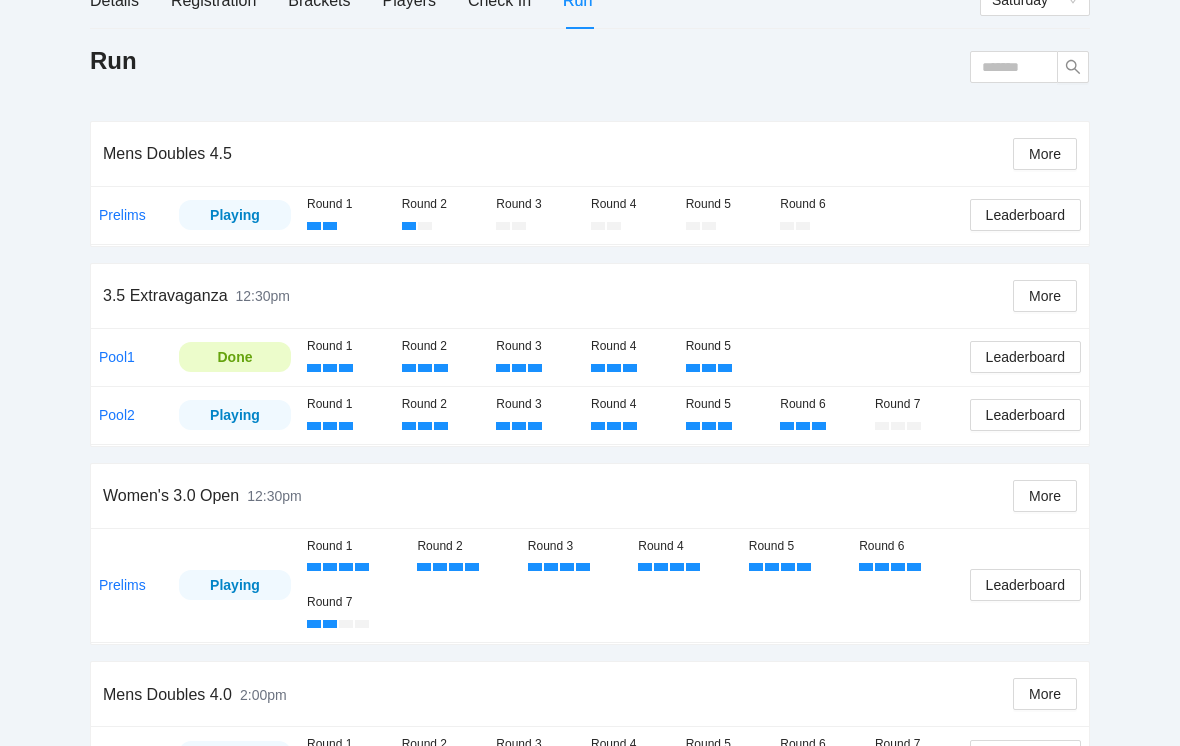 click on "Leaderboard" at bounding box center [1025, 357] 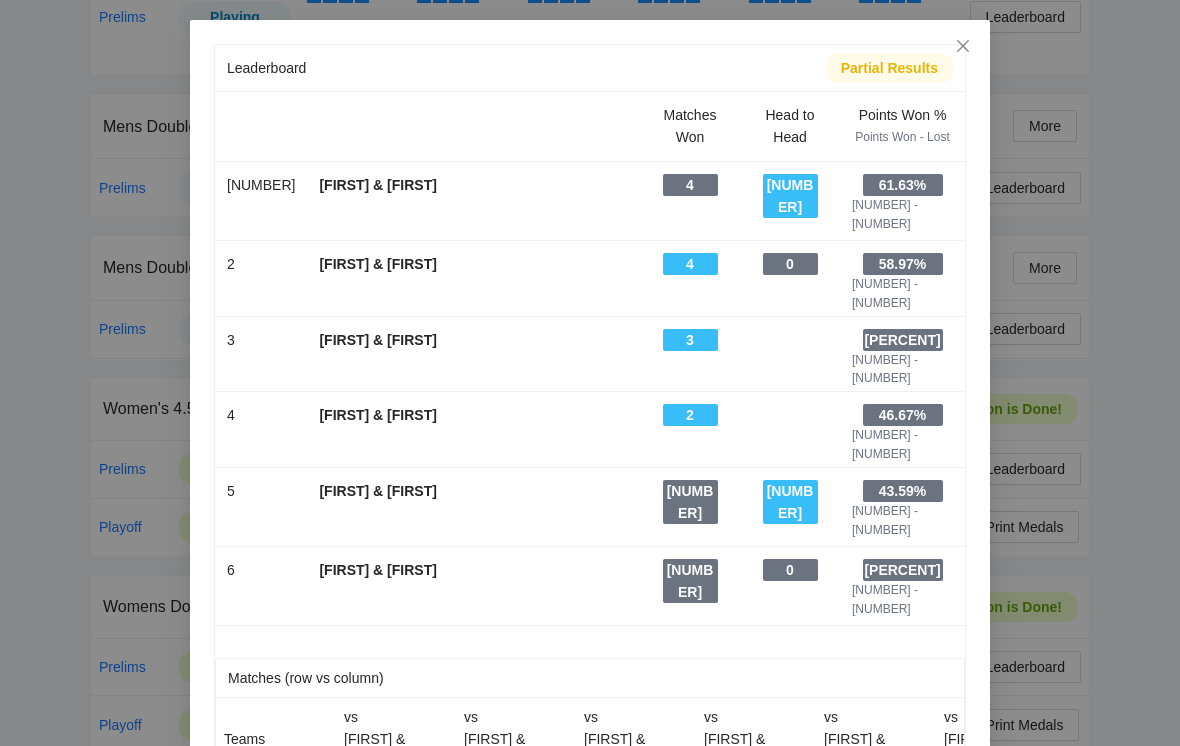 scroll, scrollTop: 828, scrollLeft: 0, axis: vertical 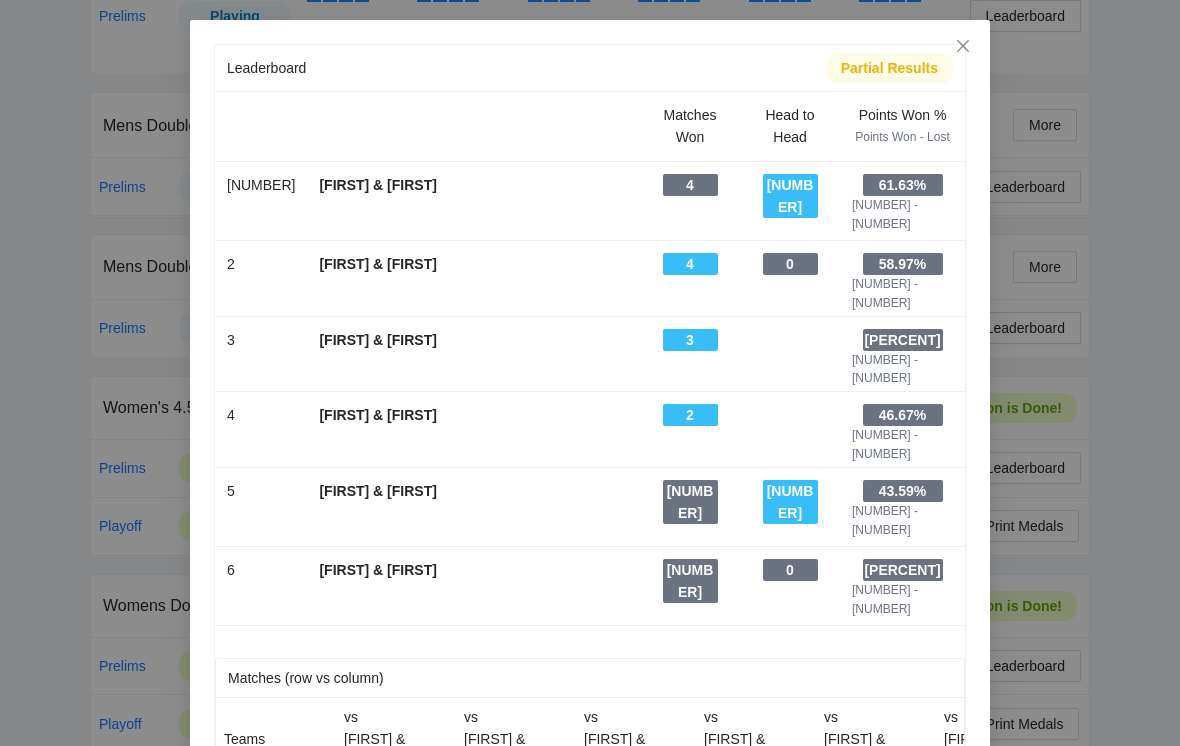 click at bounding box center [963, 47] 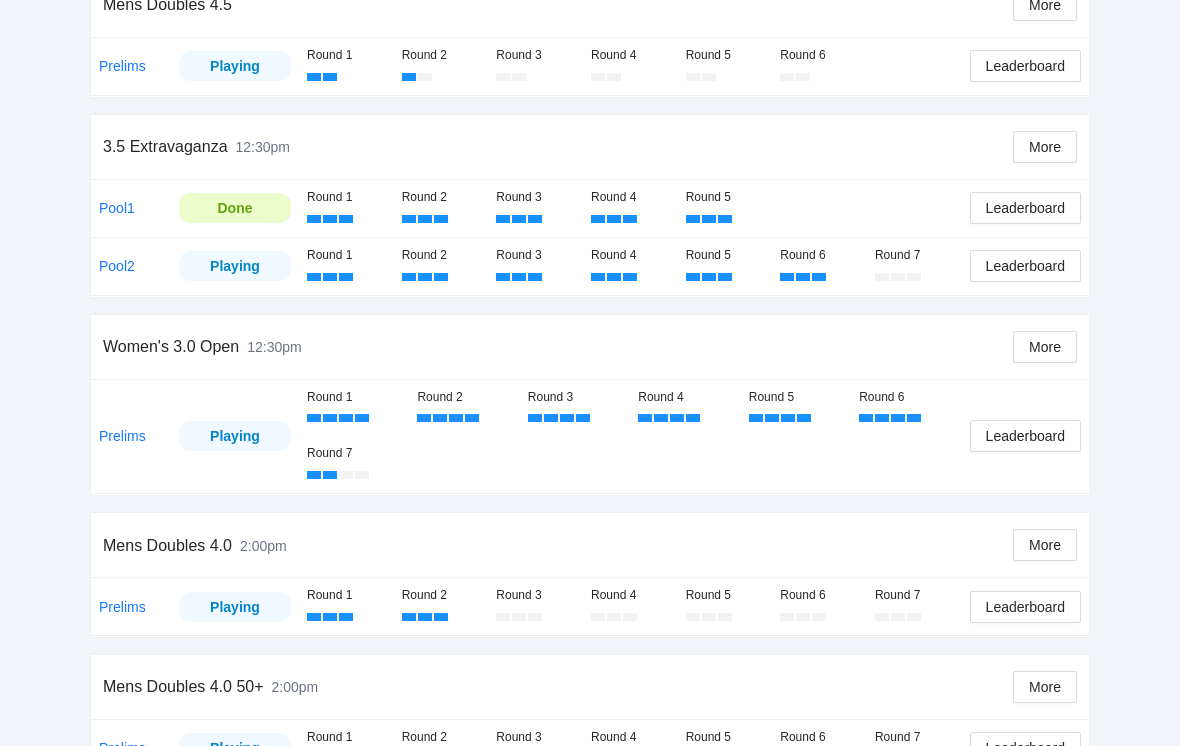 scroll, scrollTop: 398, scrollLeft: 0, axis: vertical 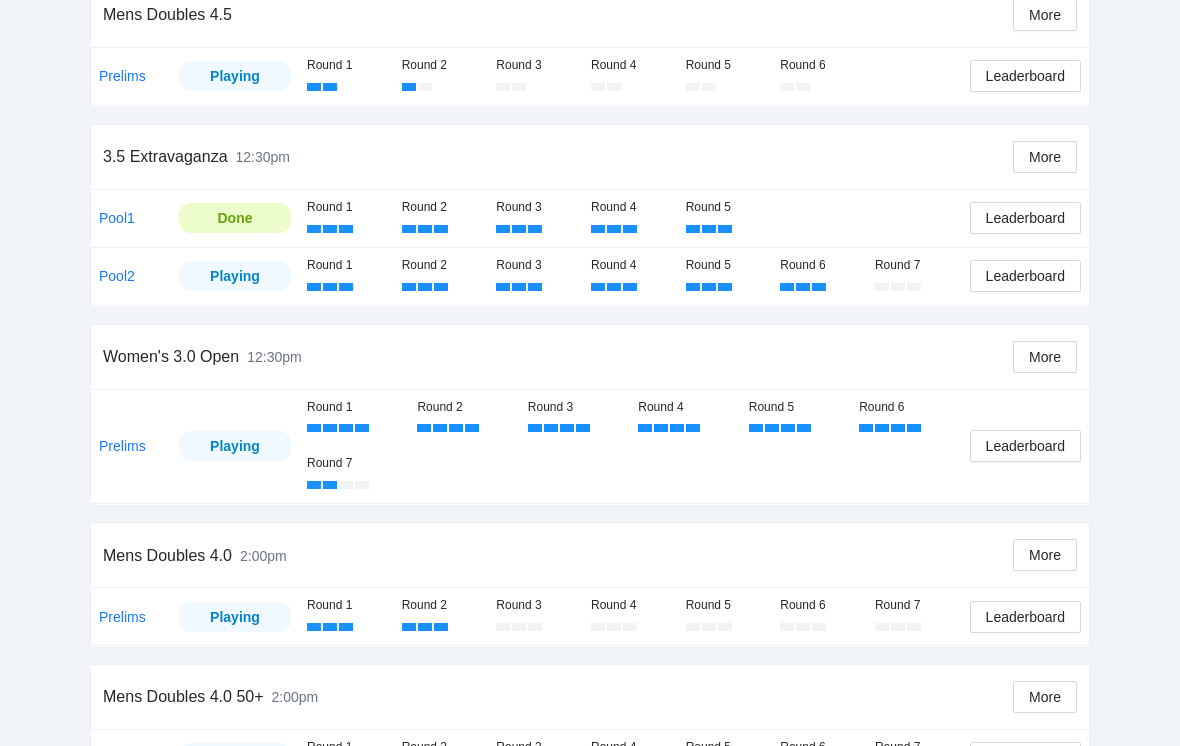 click on "Leaderboard" at bounding box center (1025, 218) 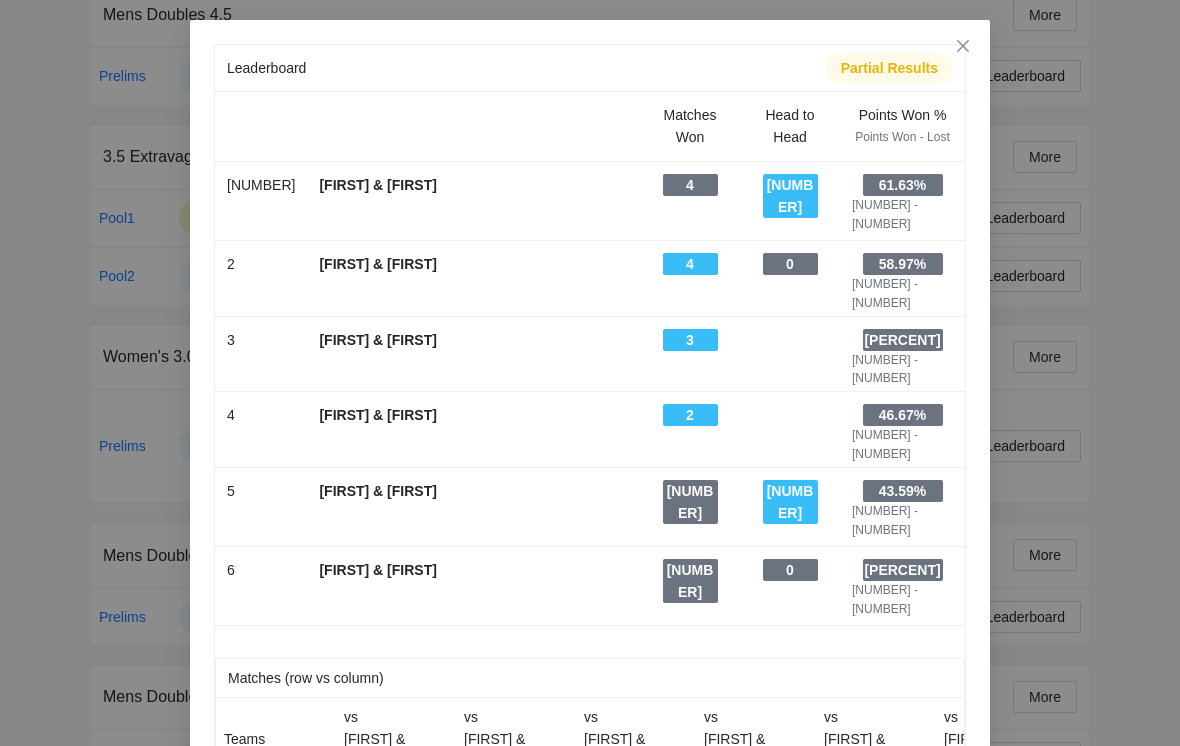 click at bounding box center (963, 47) 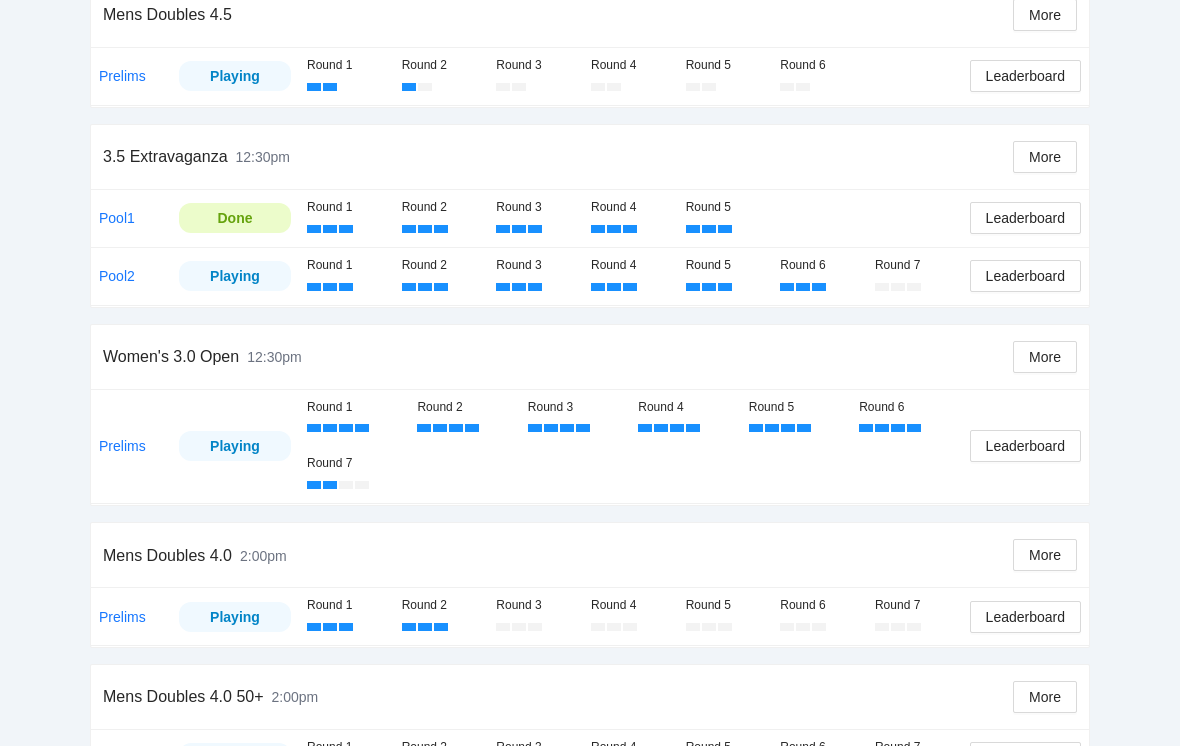 click on "Leaderboard" at bounding box center (1025, 276) 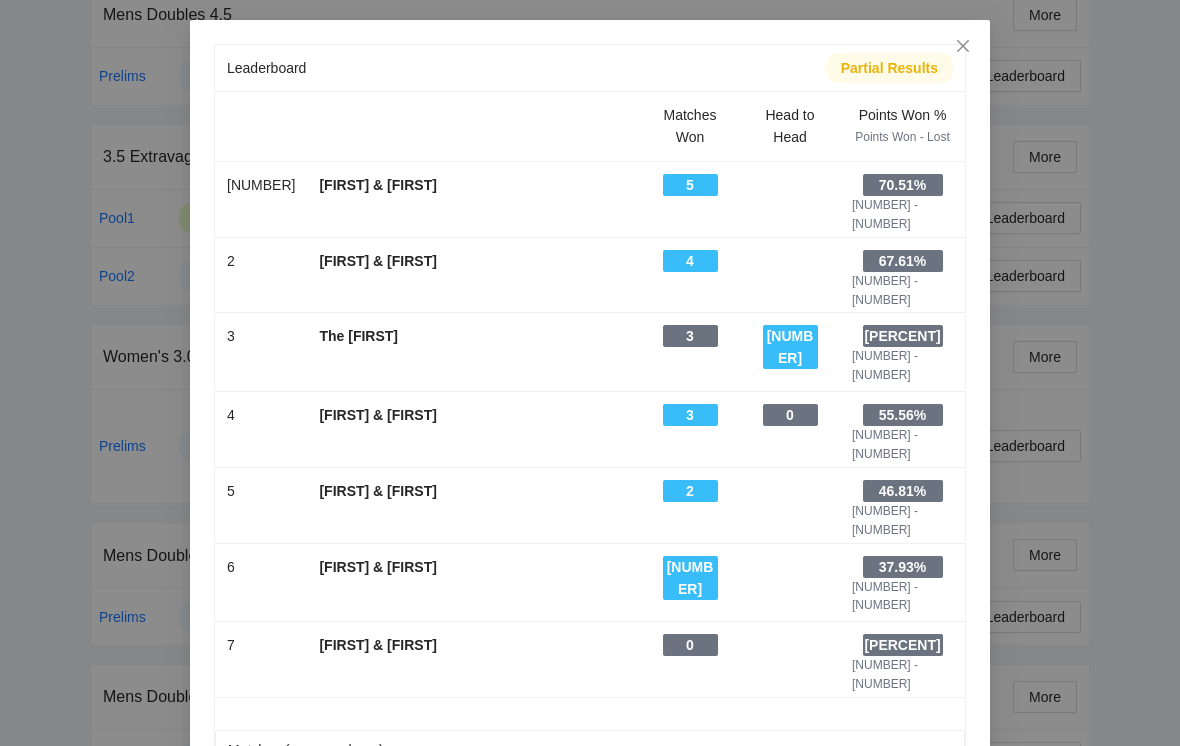 click at bounding box center [963, 47] 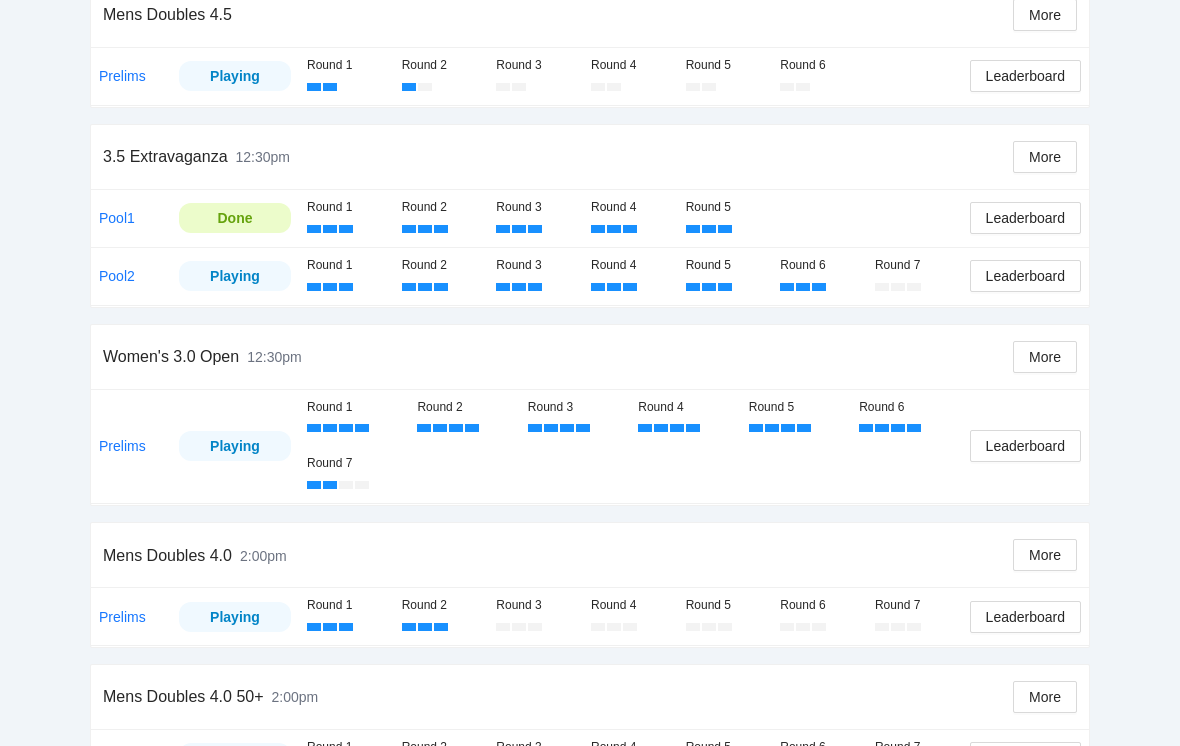 click on "Leaderboard" at bounding box center [1025, 218] 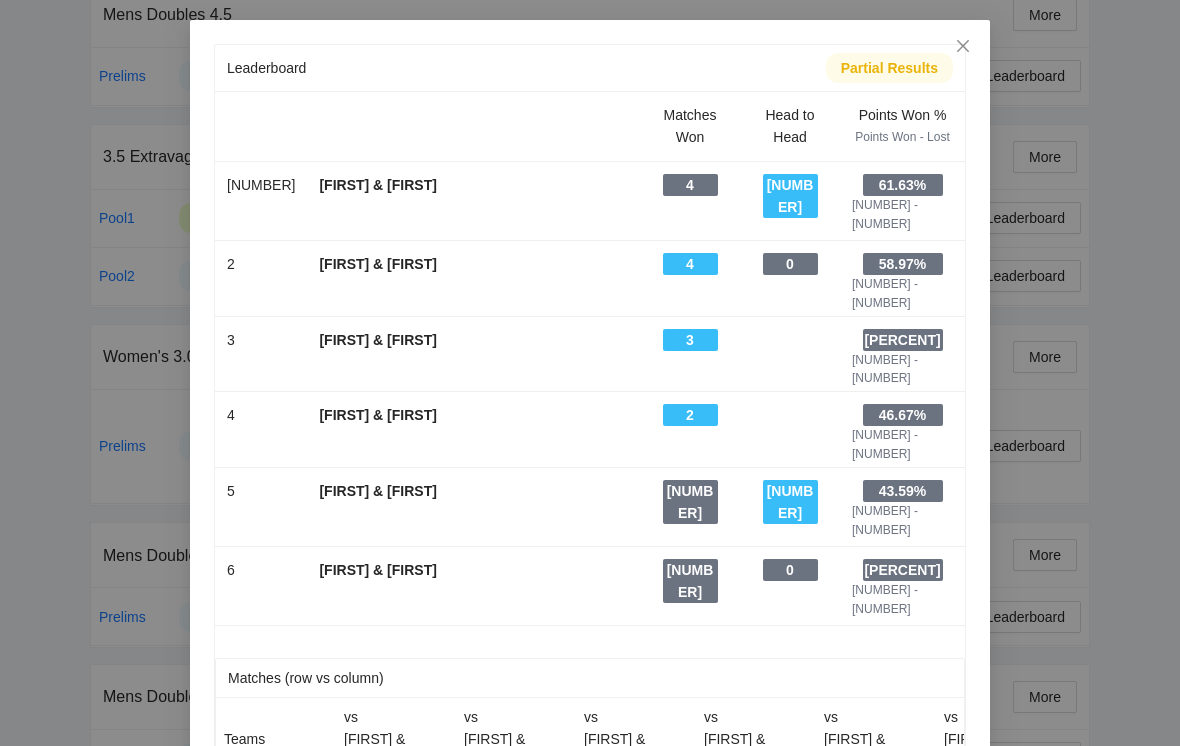 click at bounding box center [963, 47] 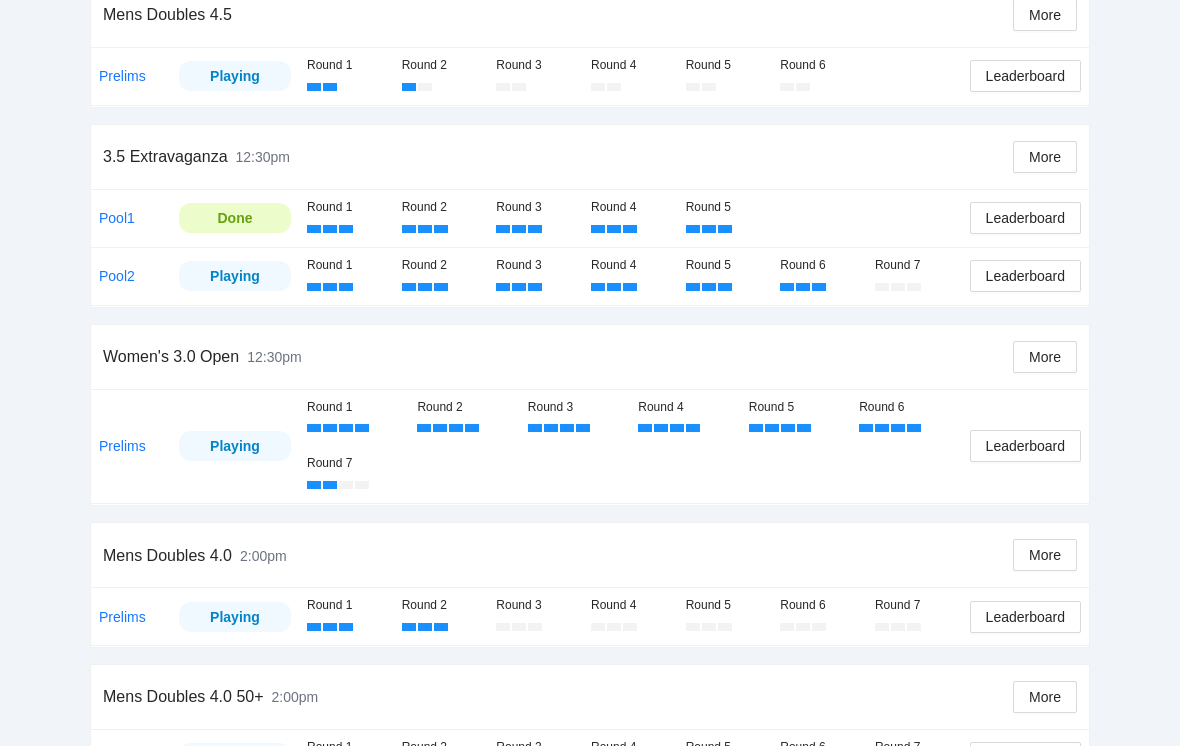 click on "More" at bounding box center [1045, 157] 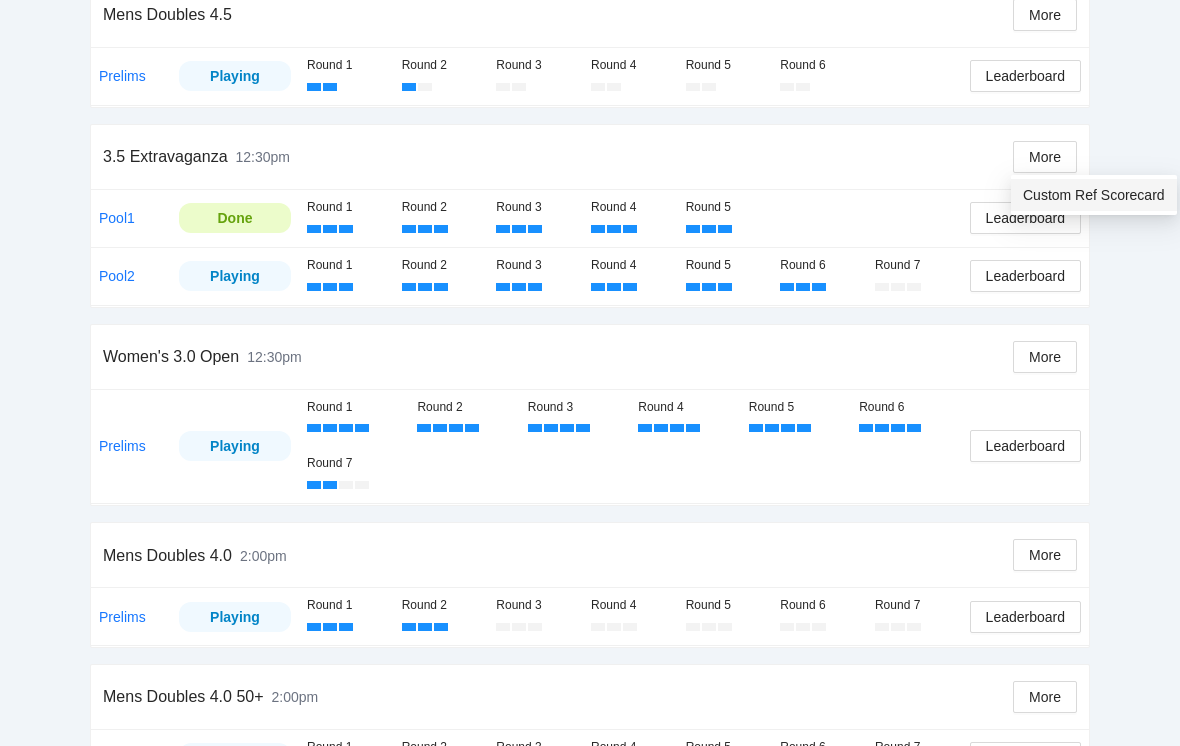 click on "Custom Ref Scorecard" at bounding box center [1094, 195] 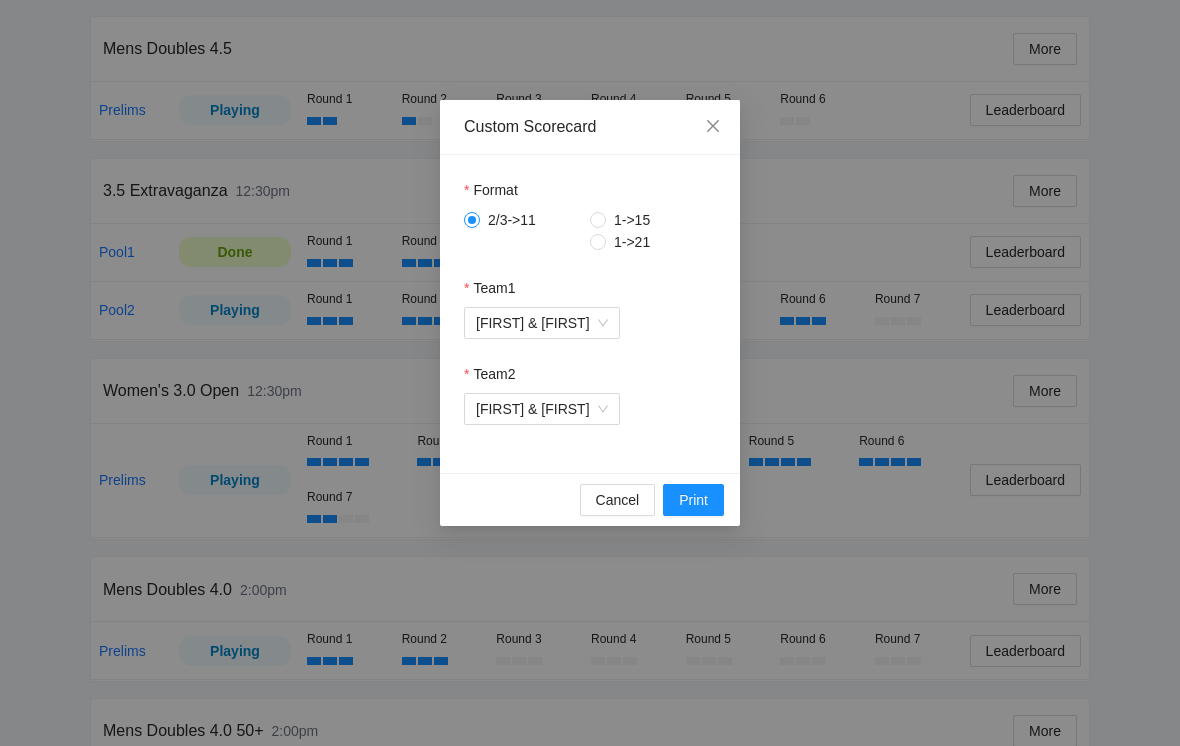 scroll, scrollTop: 369, scrollLeft: 0, axis: vertical 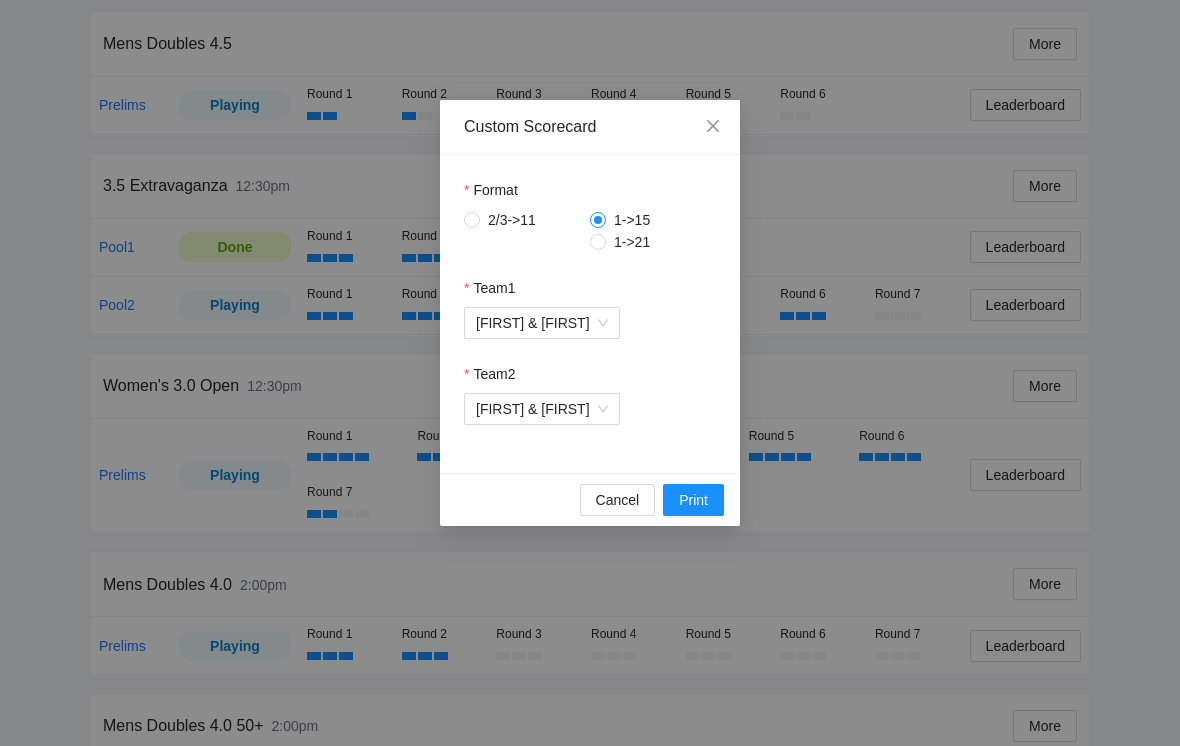 click on "[FIRST] & [FIRST]" at bounding box center [542, 323] 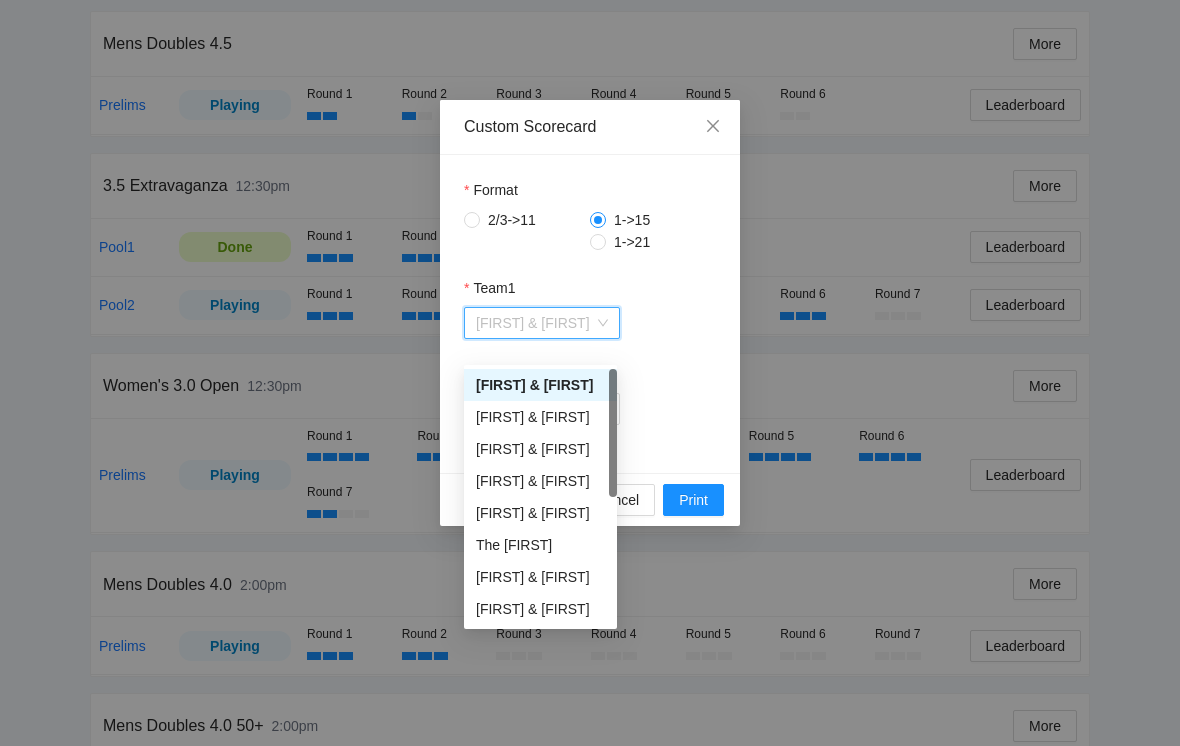 click on "Travis & Jay" at bounding box center [540, 577] 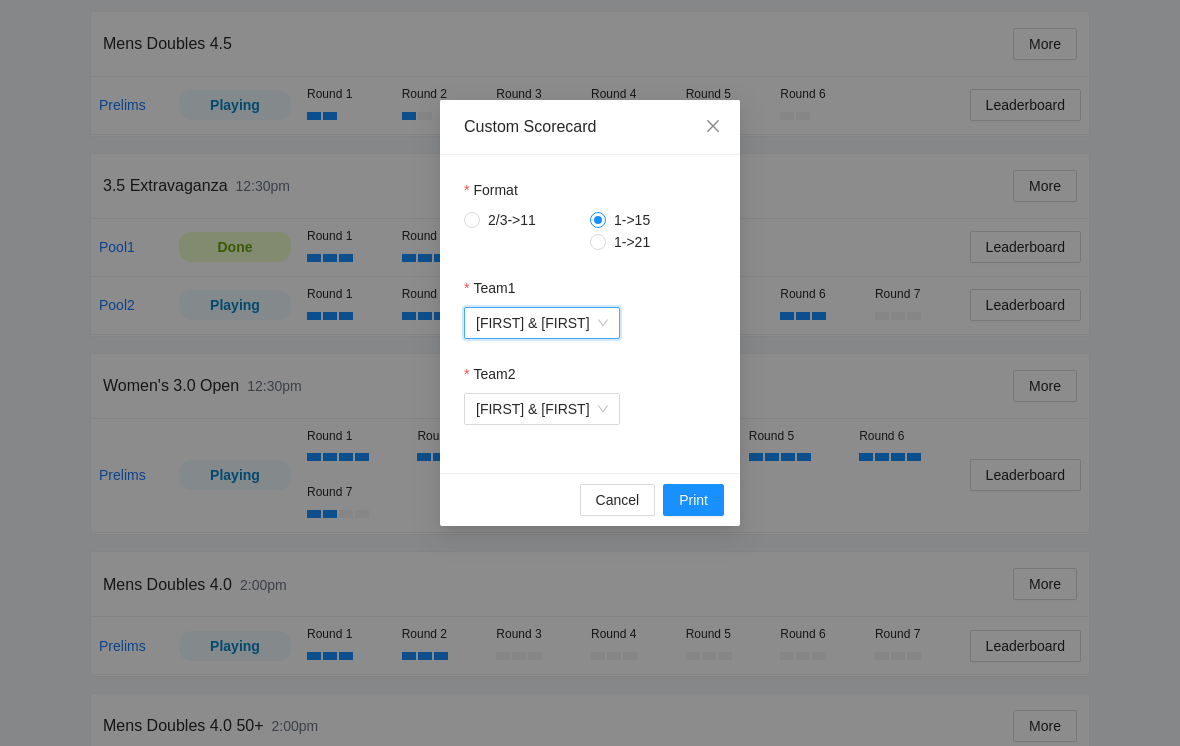 click on "George & Peter" at bounding box center (542, 409) 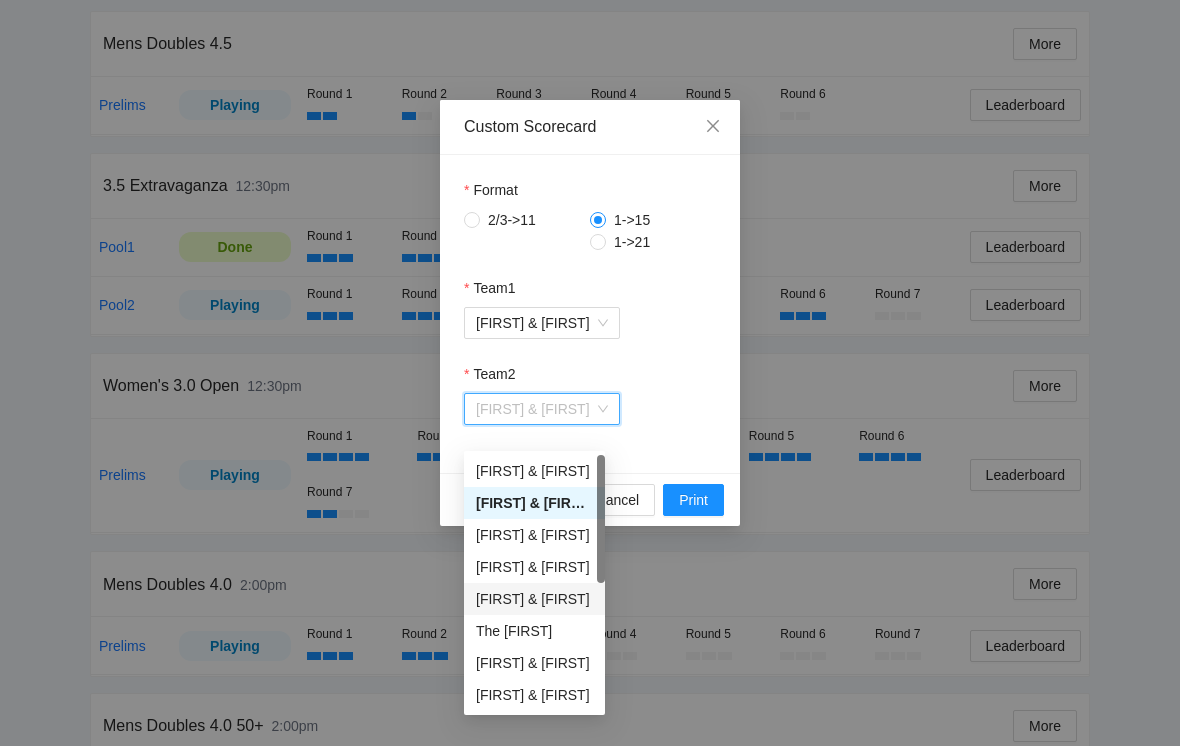 click on "Jacob & Leo" at bounding box center (534, 599) 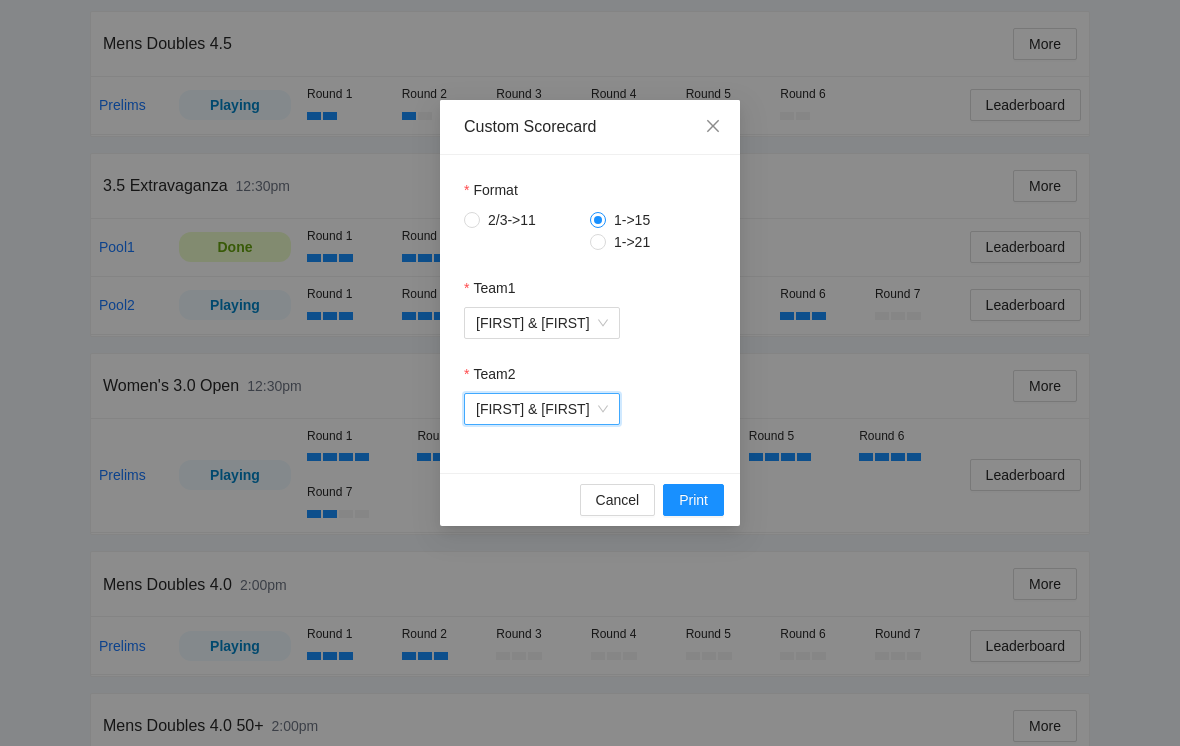 click on "Print" at bounding box center (693, 500) 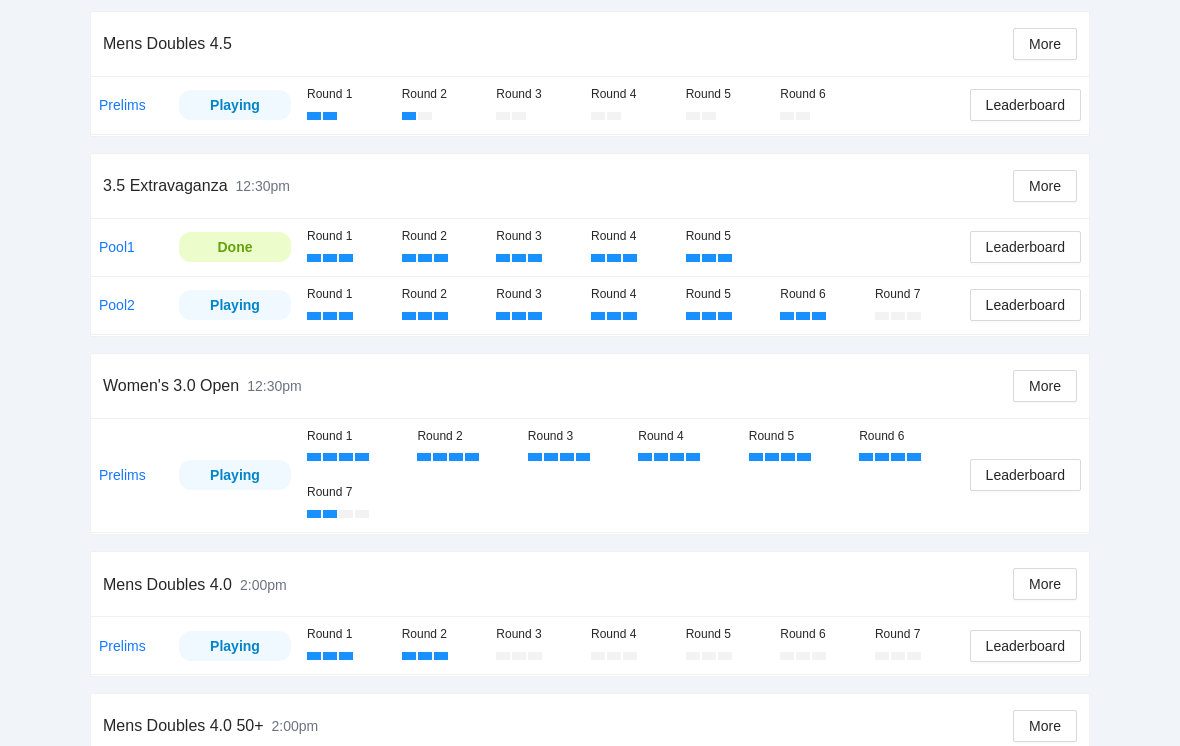 scroll, scrollTop: 368, scrollLeft: 0, axis: vertical 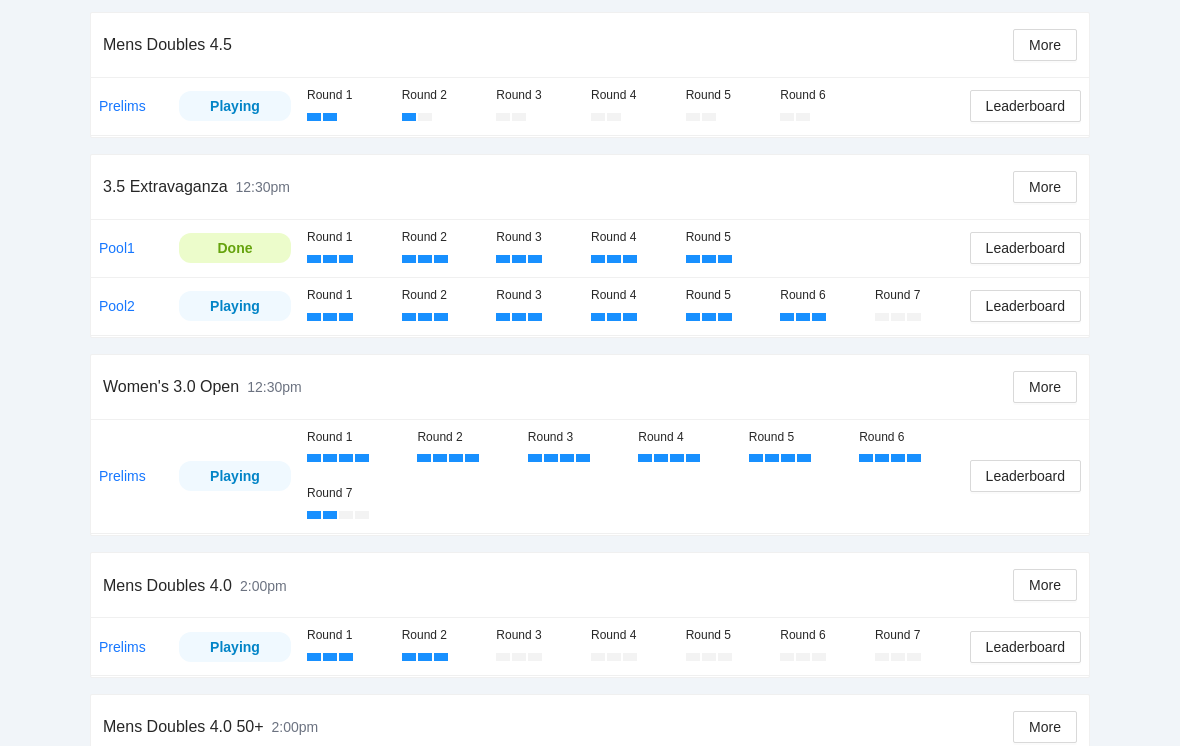 click on "More" at bounding box center [1045, 187] 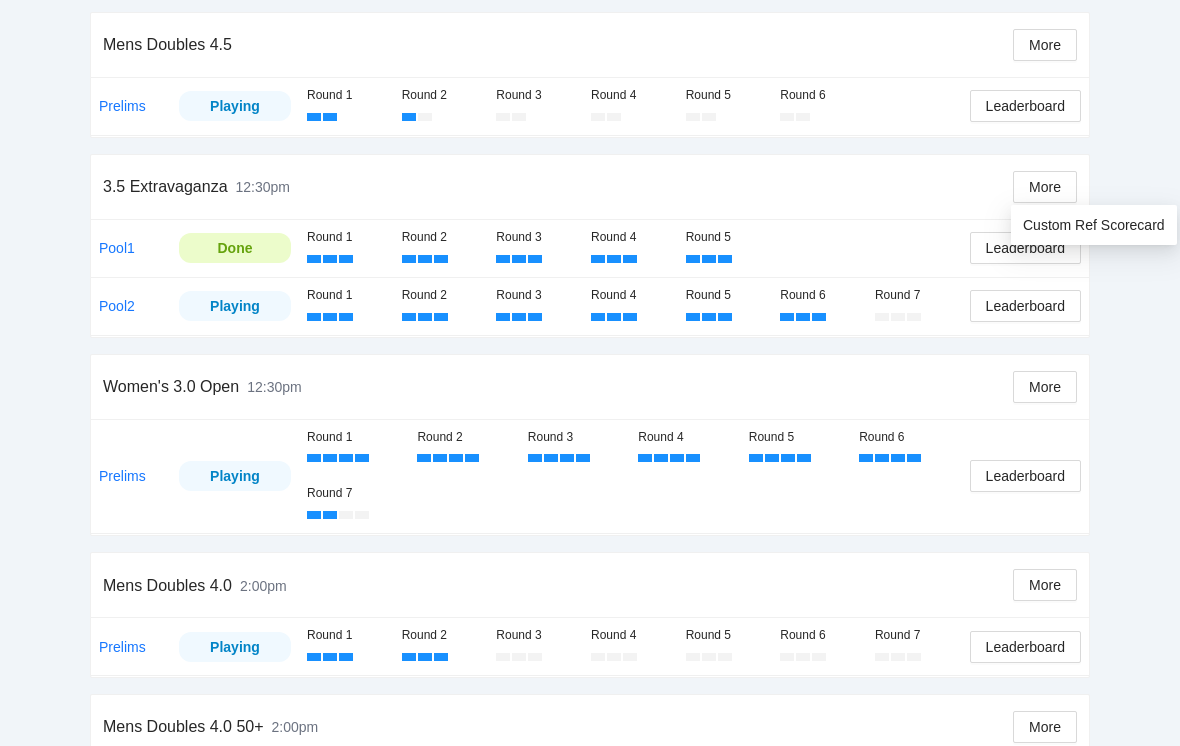 click on "Custom Ref Scorecard" at bounding box center (1094, 225) 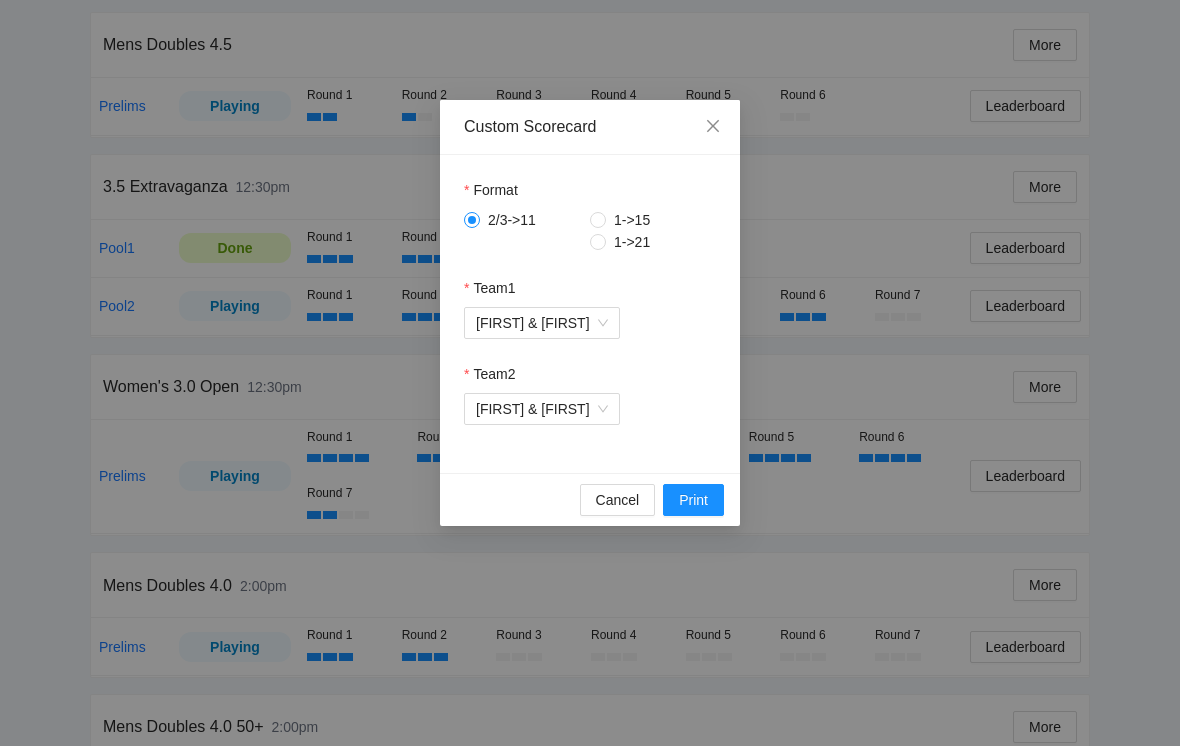 click on "1->15" at bounding box center [632, 220] 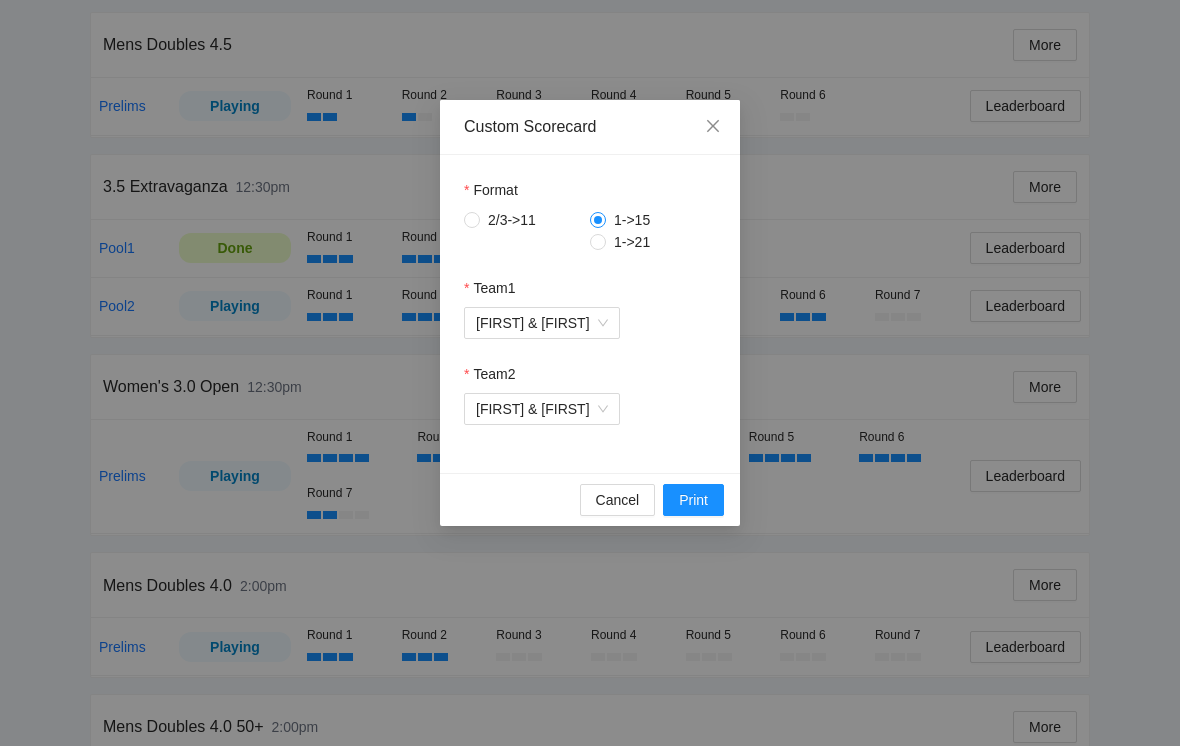 click on "[FIRST] & [FIRST]" at bounding box center [542, 323] 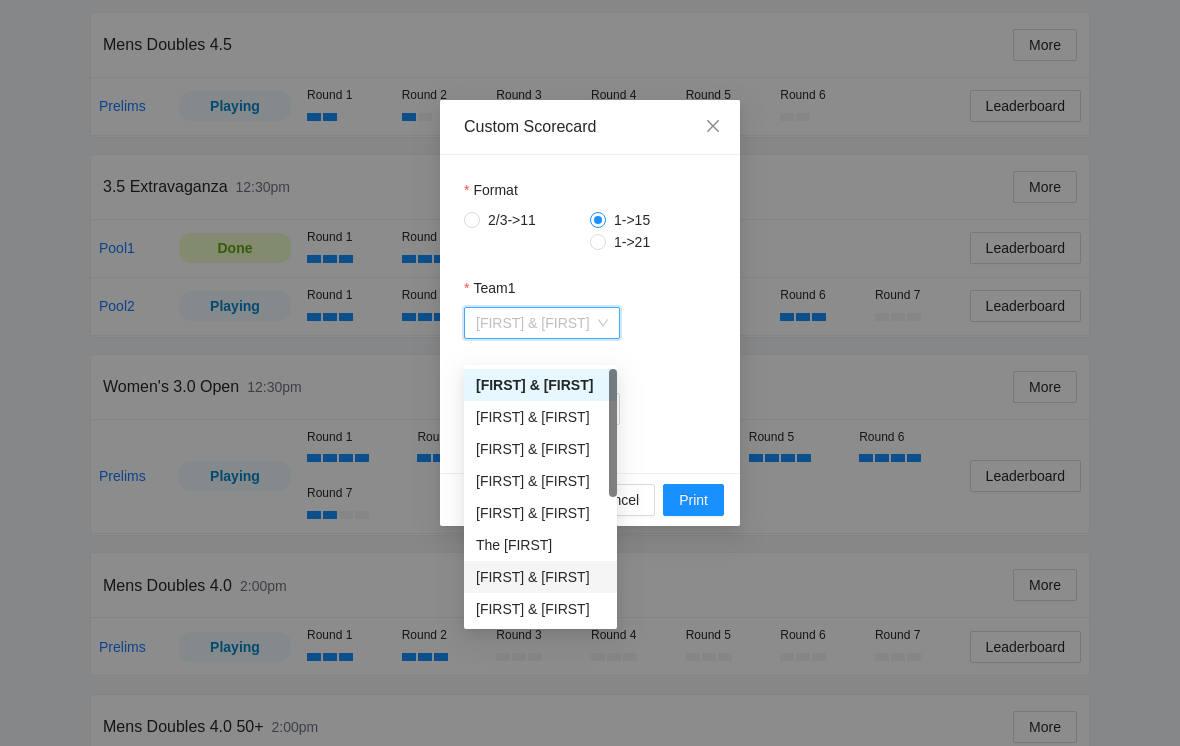 click on "Travis & Jay" at bounding box center [540, 577] 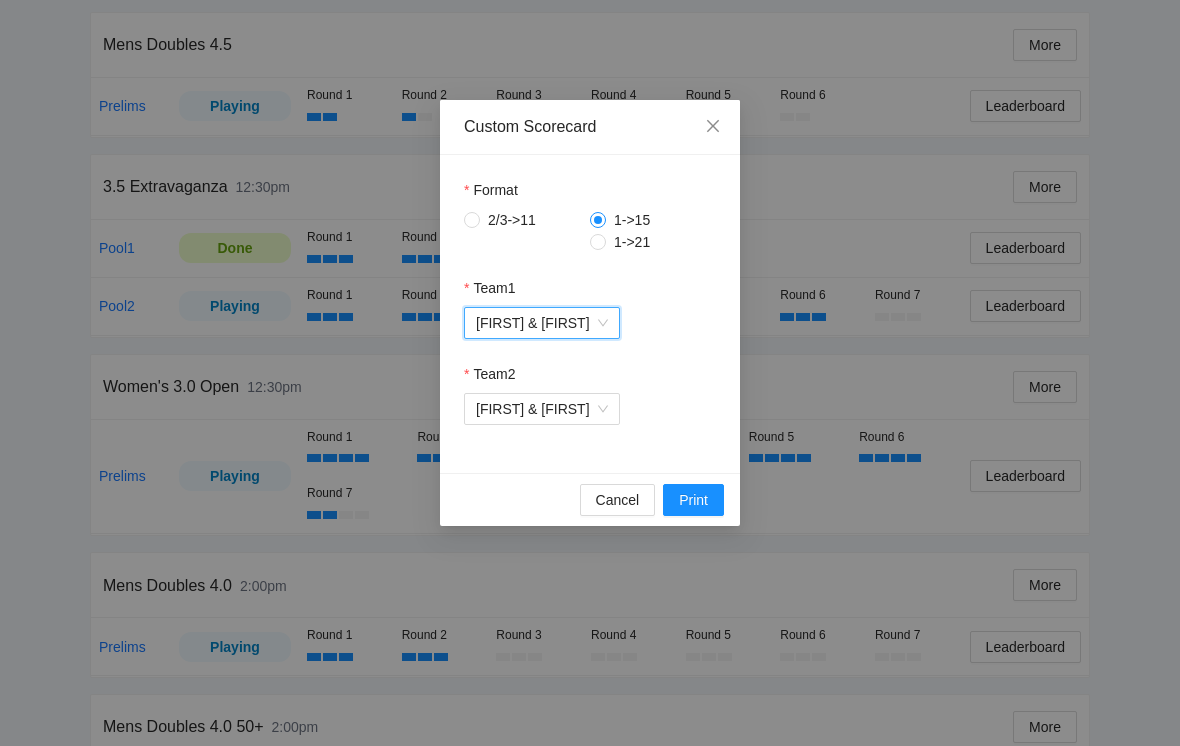 click on "George & Peter" at bounding box center (542, 409) 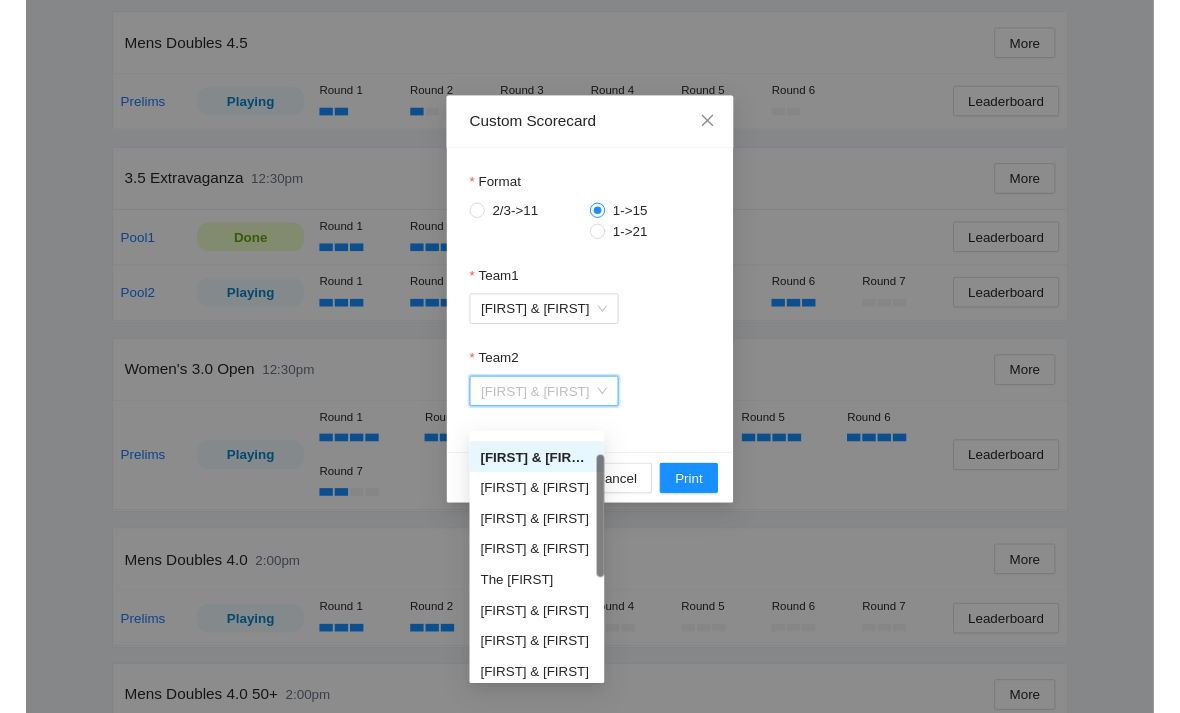 scroll, scrollTop: 26, scrollLeft: 0, axis: vertical 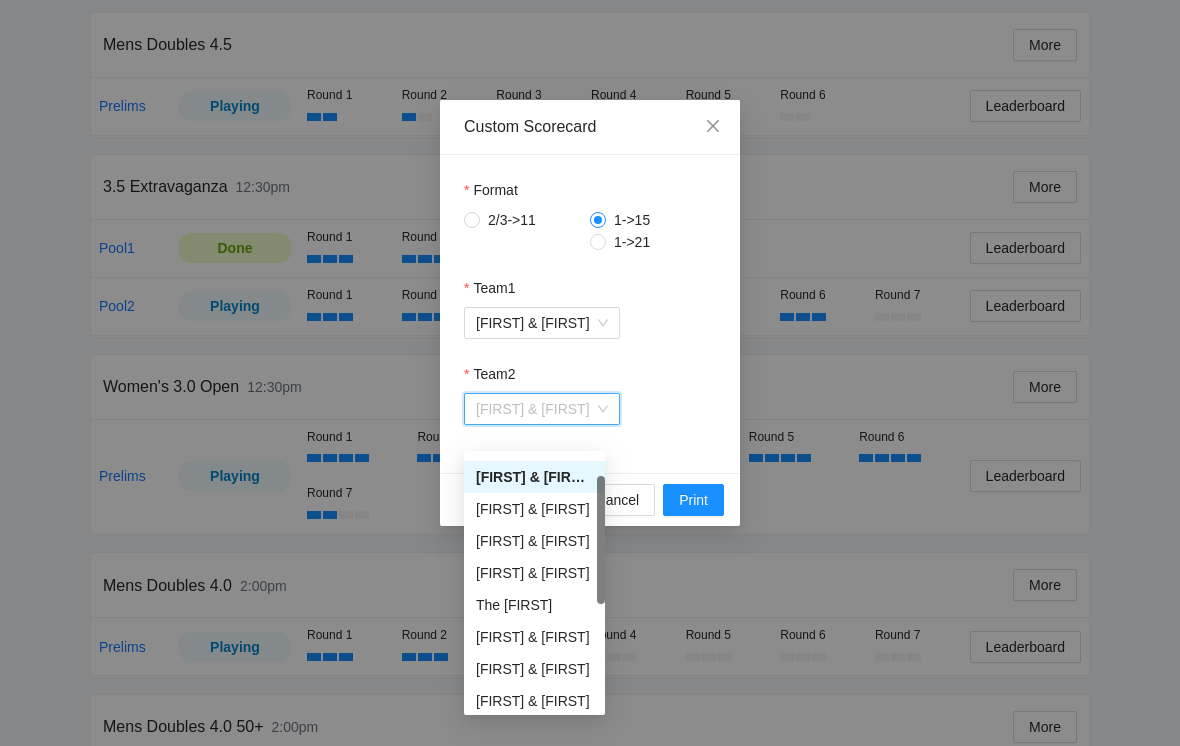 click on "Jacob & Leo" at bounding box center (534, 573) 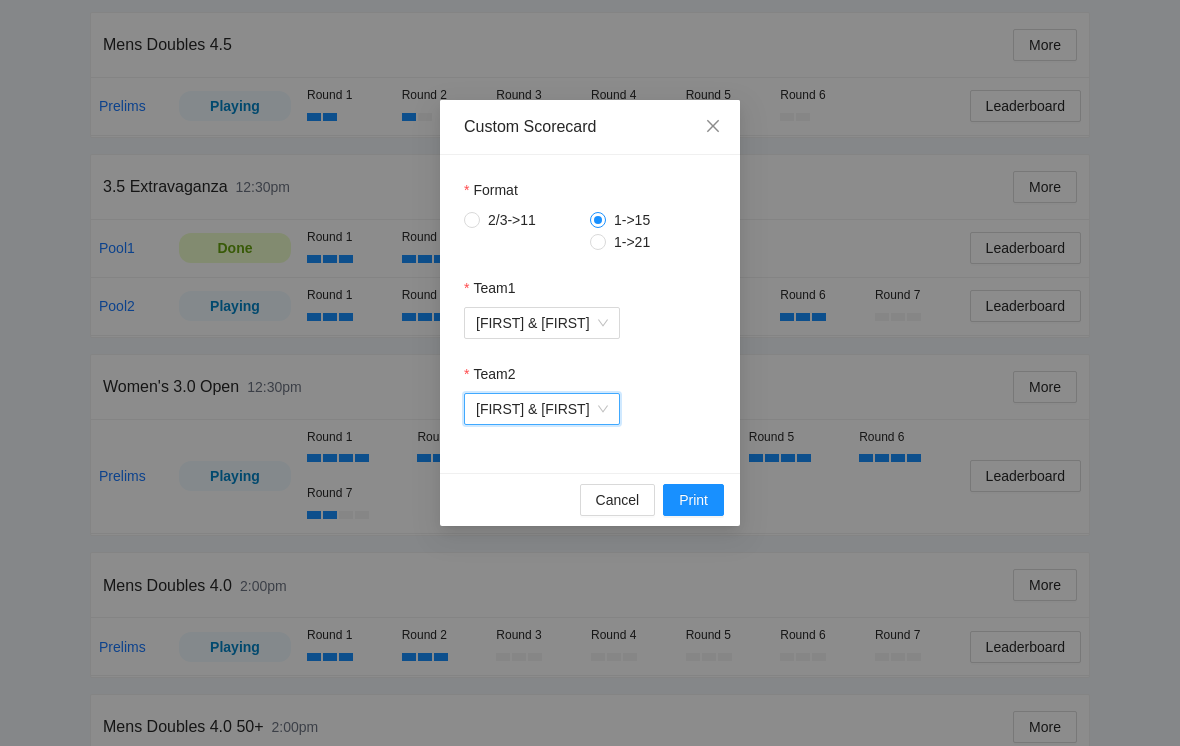 click on "Print" at bounding box center (693, 500) 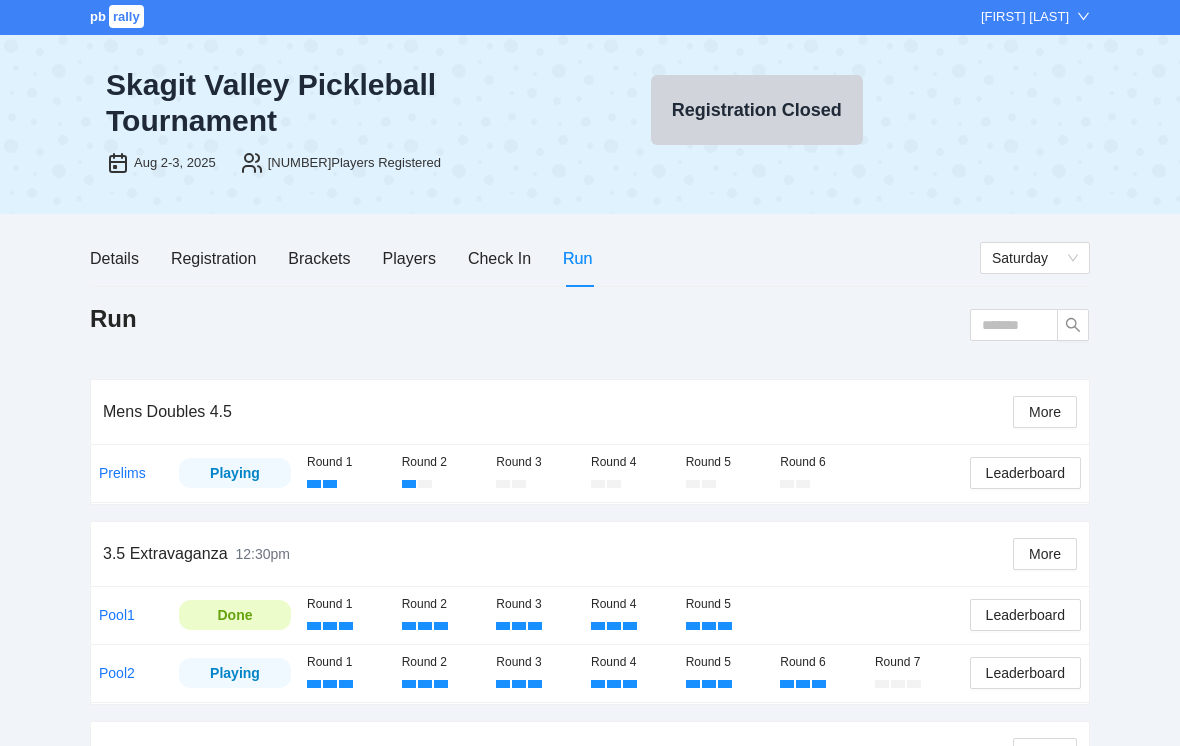 scroll, scrollTop: 0, scrollLeft: 0, axis: both 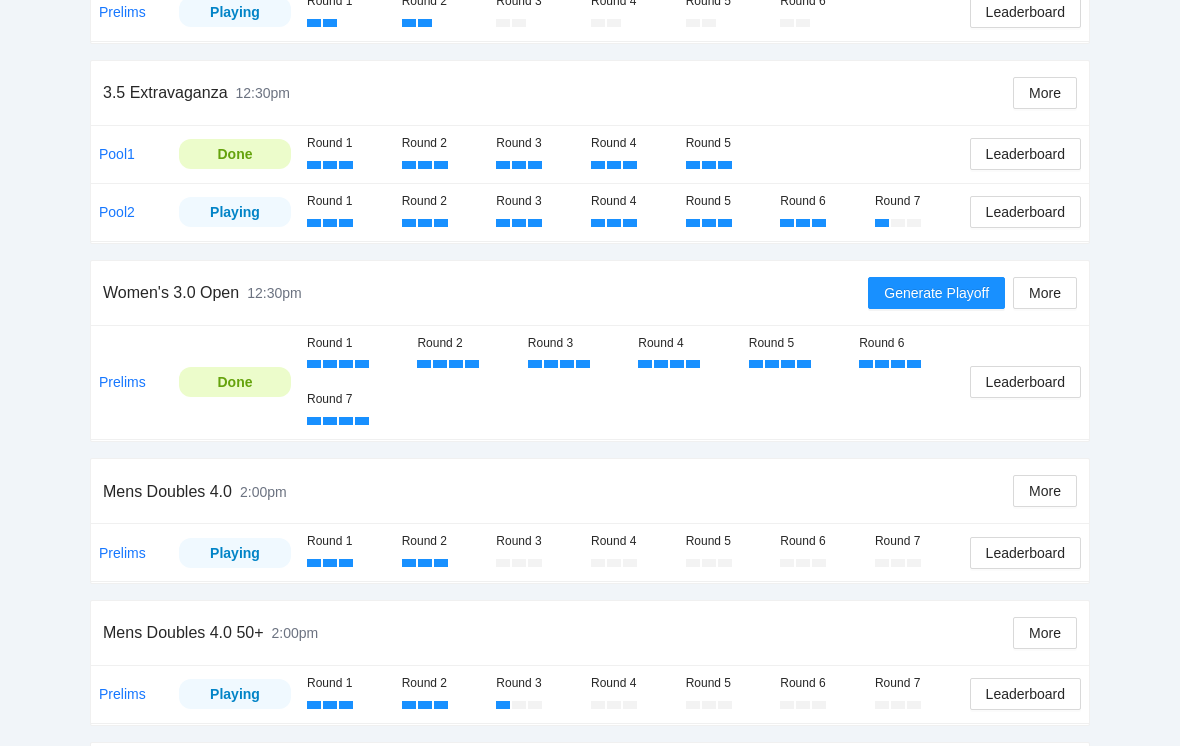 click on "Generate Playoff" at bounding box center (936, 293) 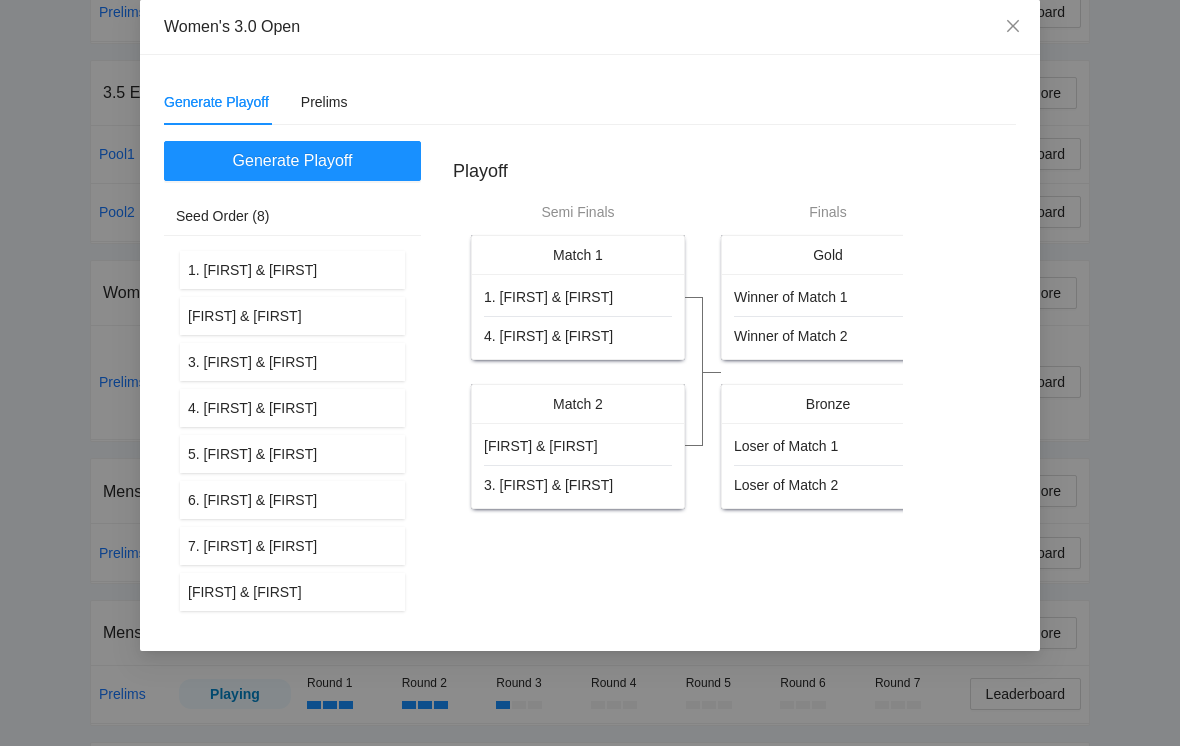 click at bounding box center [1013, 27] 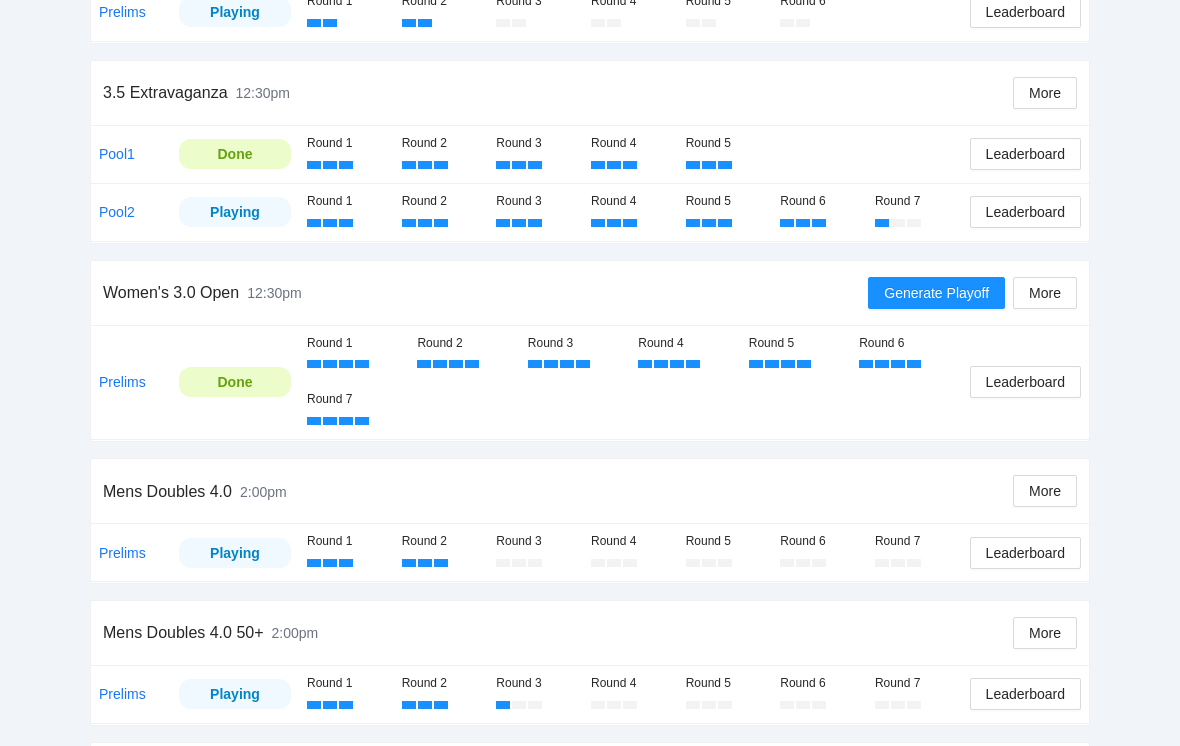 click on "Generate Playoff" at bounding box center (936, 293) 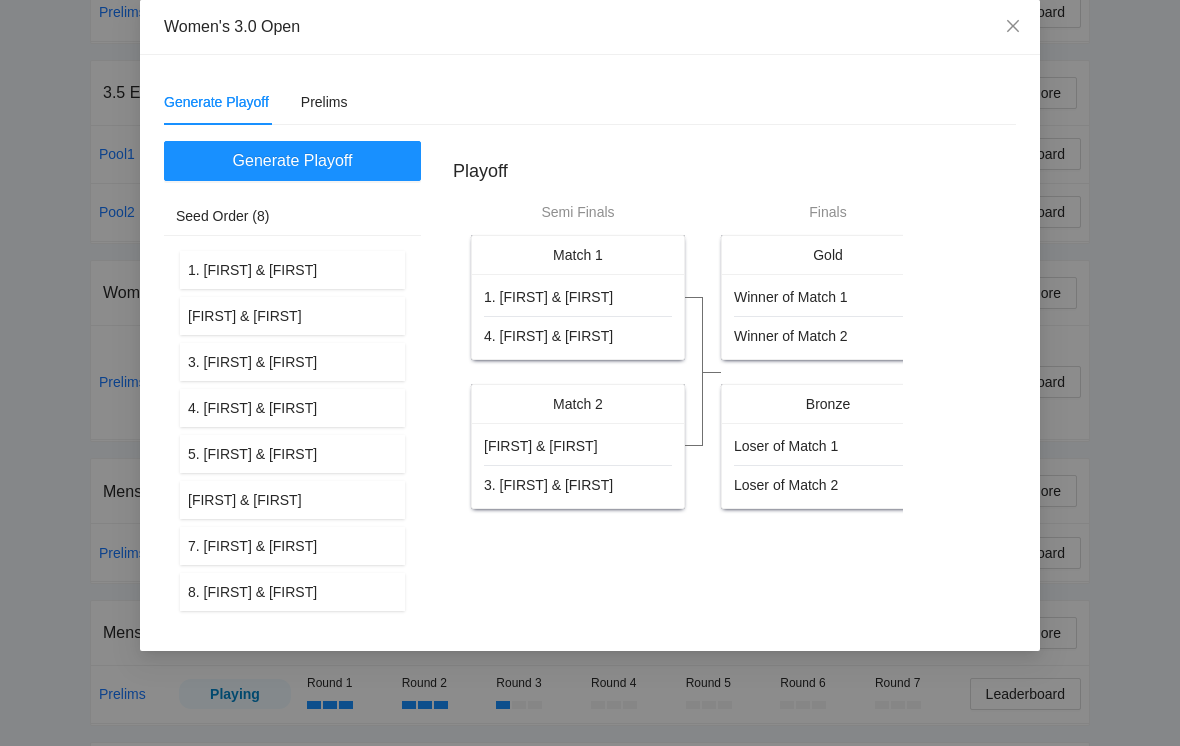 click on "Playoff" at bounding box center [678, 171] 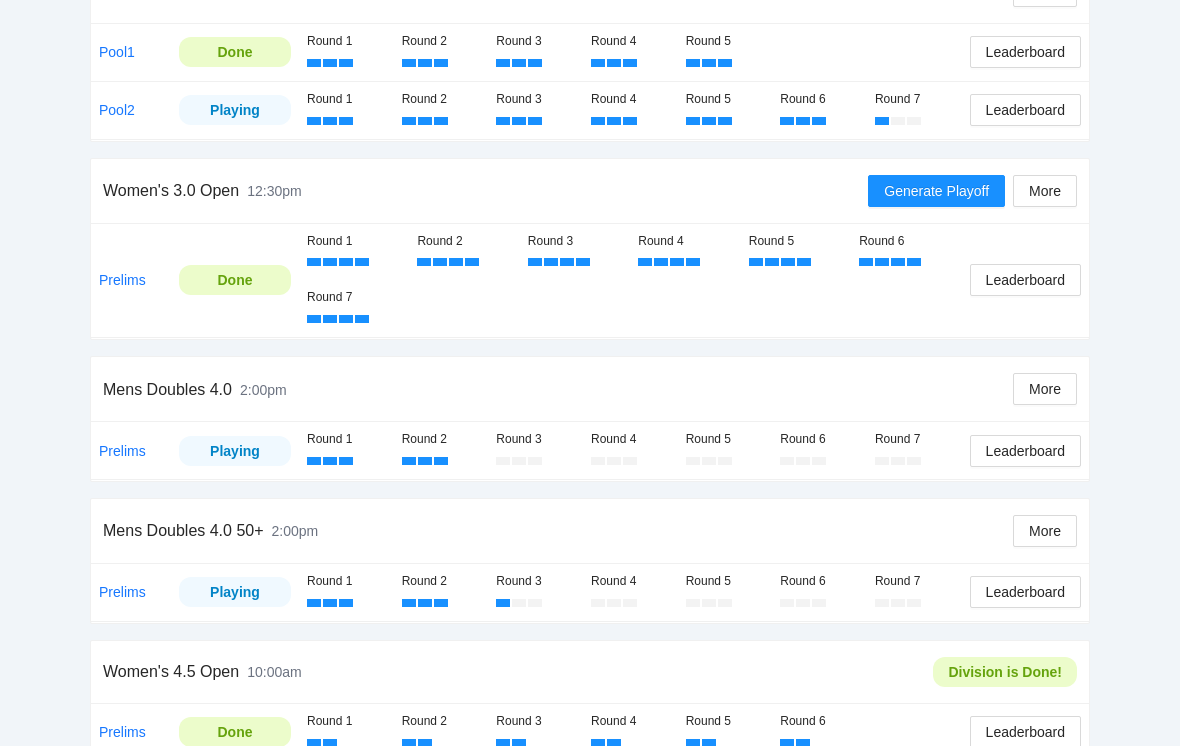 scroll, scrollTop: 562, scrollLeft: 0, axis: vertical 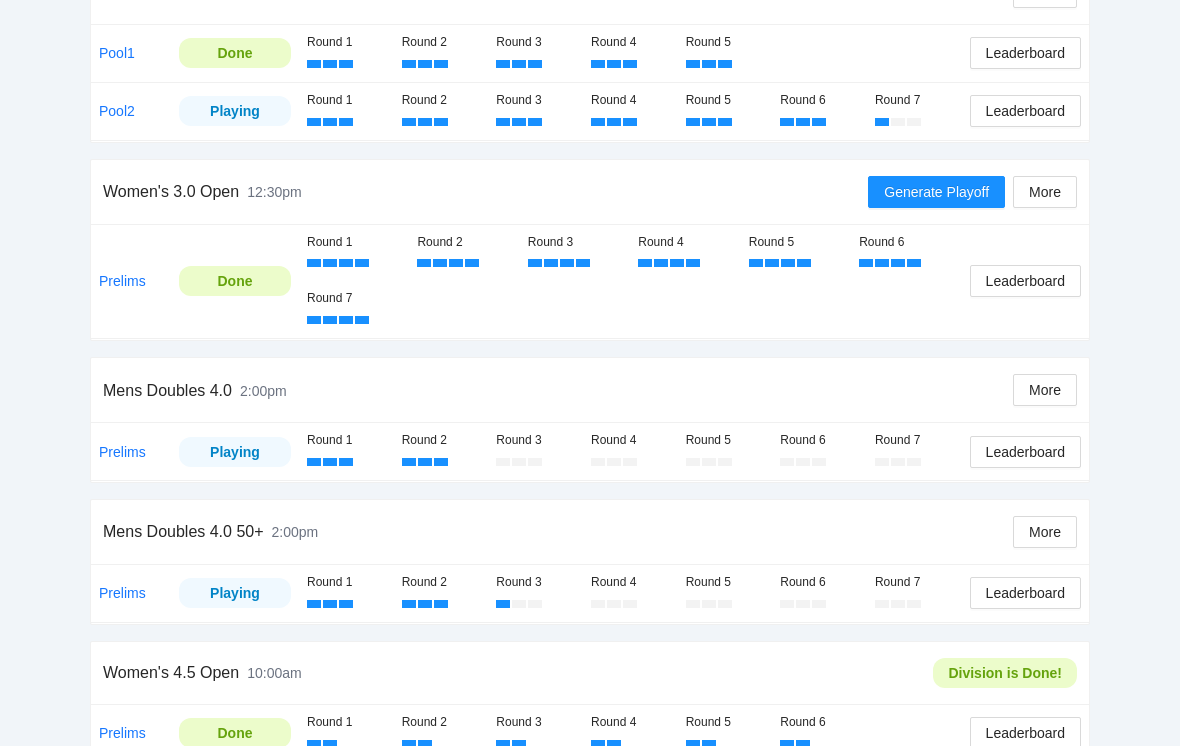click on "More" at bounding box center [1045, 193] 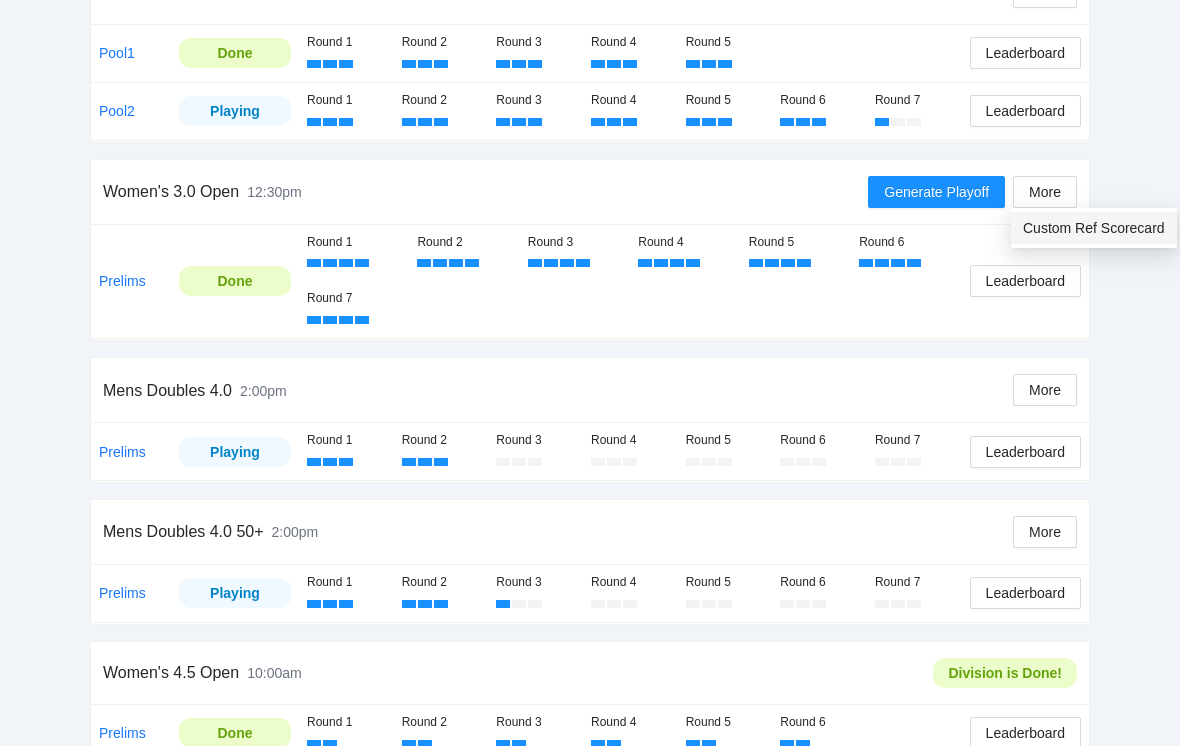 click on "Custom Ref Scorecard" at bounding box center [1094, 228] 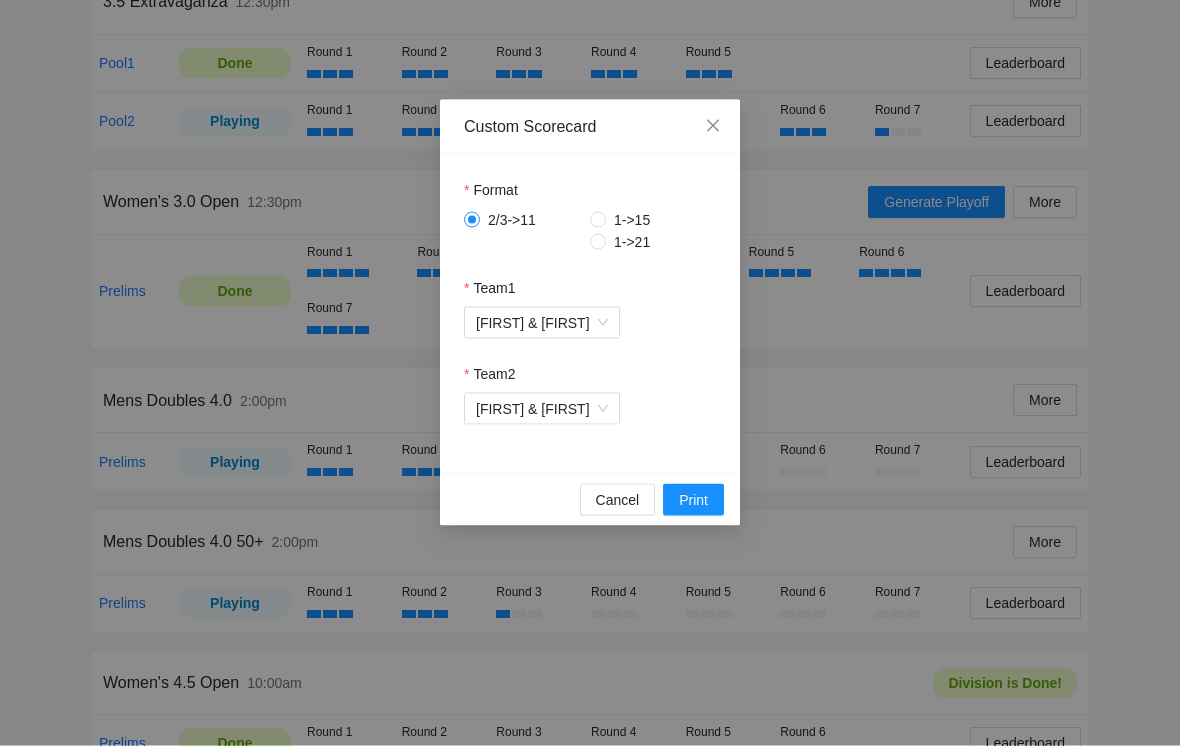 scroll, scrollTop: 554, scrollLeft: 0, axis: vertical 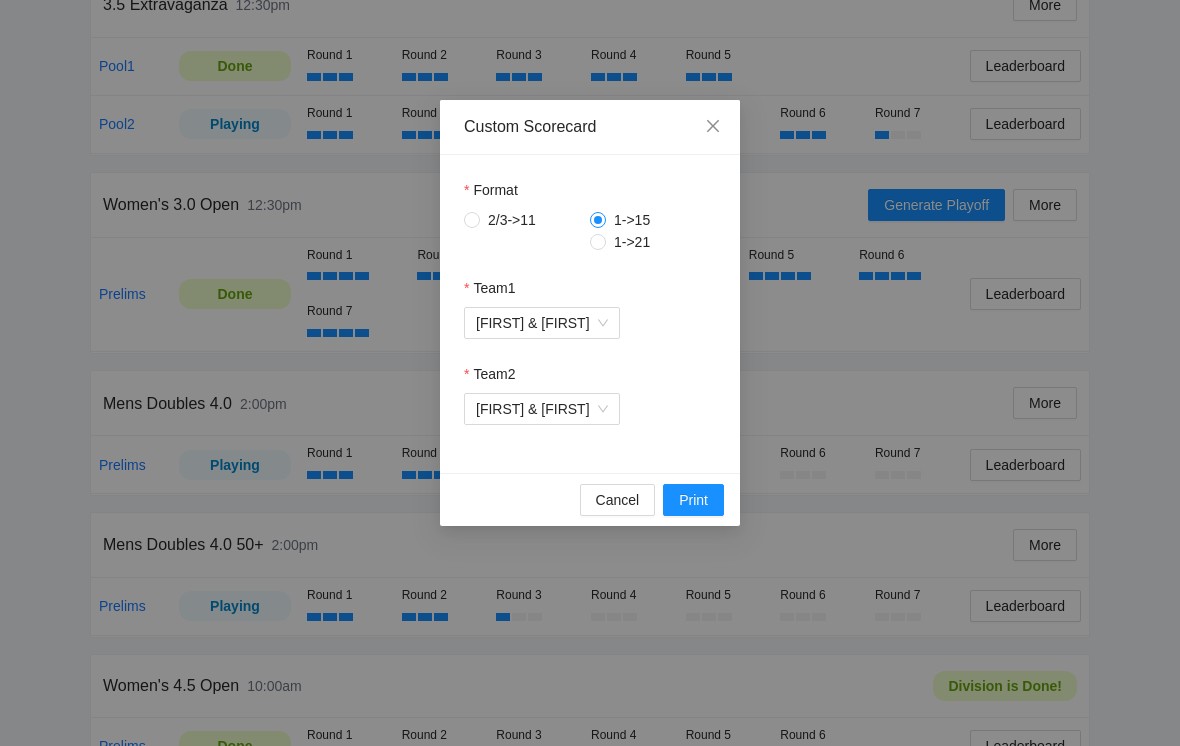 click 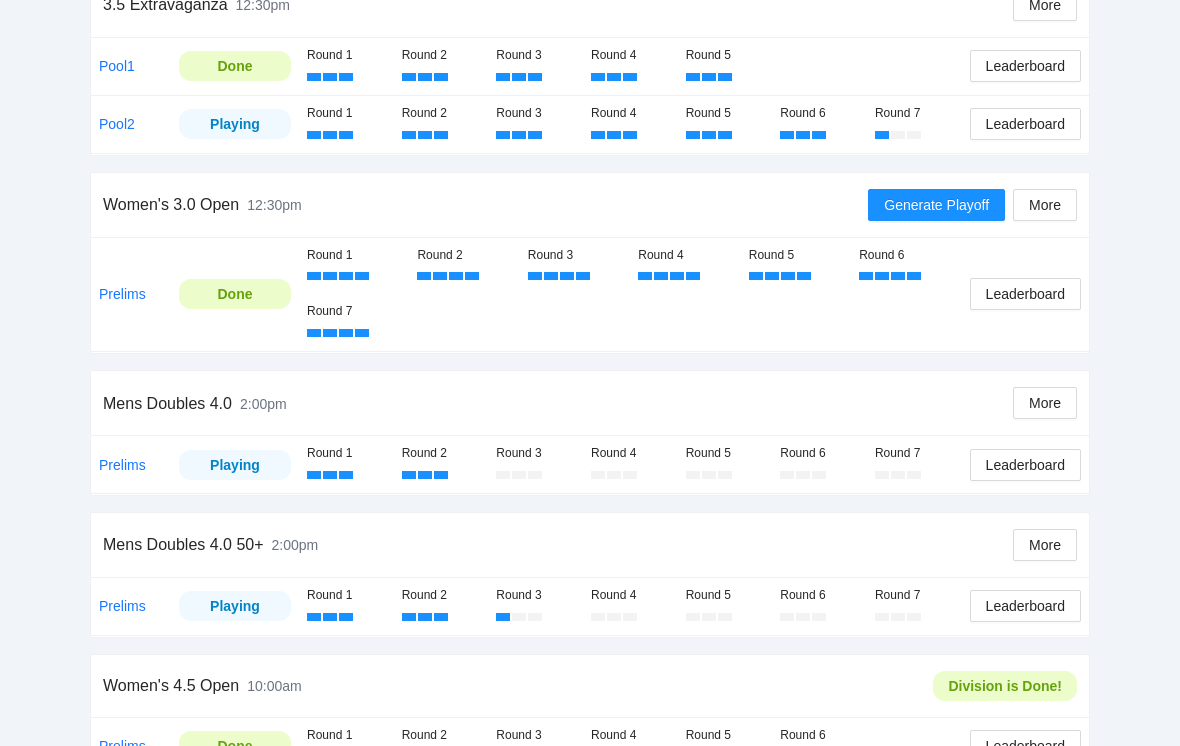 click on "Generate Playoff" at bounding box center [936, 205] 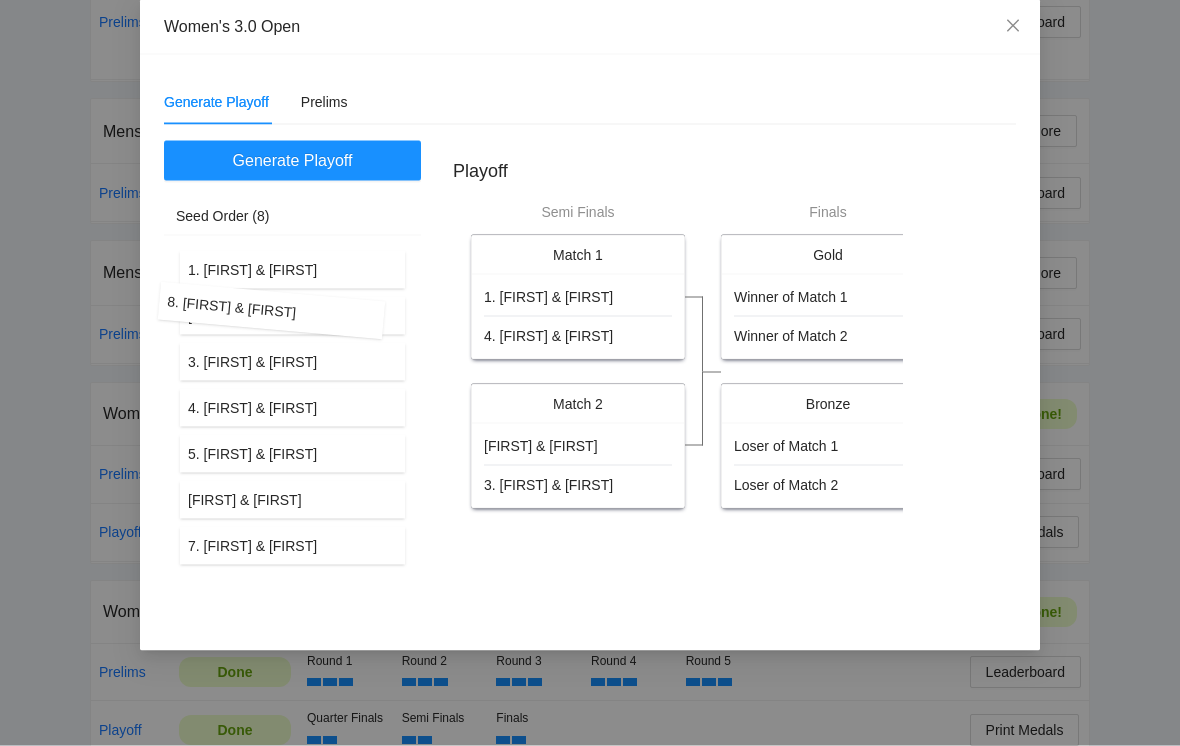 scroll, scrollTop: 824, scrollLeft: 0, axis: vertical 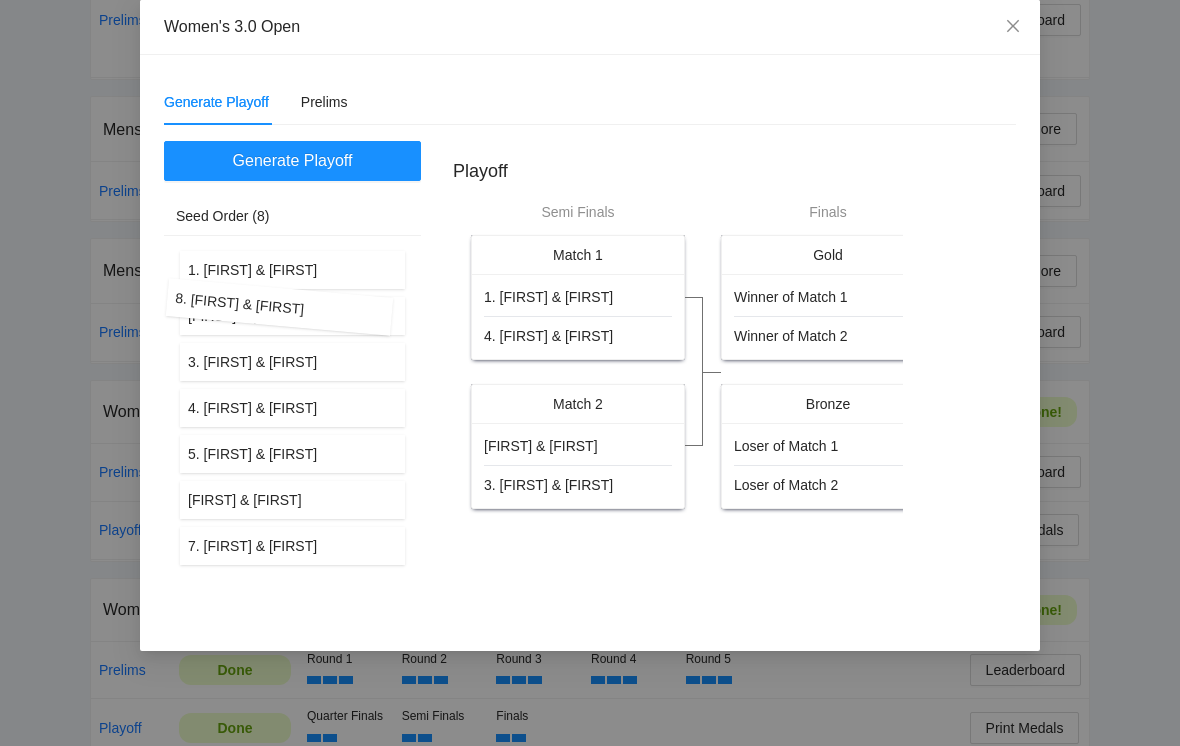 click on "1. Jodi & Staci 2. Lea & Betsy 3. Mot & Almut 4. Cheryl & Valerie 5. Robin & Marci 6. Sue & Kathleen 7. Kennedy & Carrie 8. Sarah & Kimberly 8. Sarah & Kimberly" at bounding box center (292, 431) 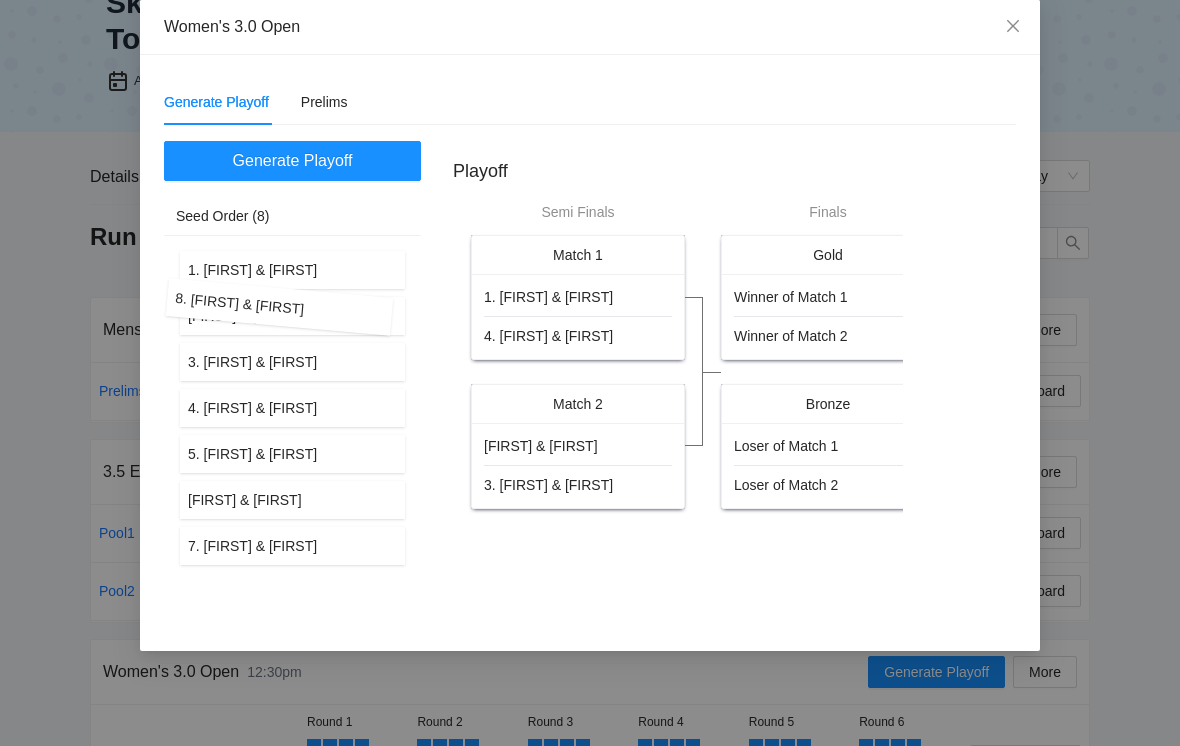 scroll, scrollTop: 23, scrollLeft: 0, axis: vertical 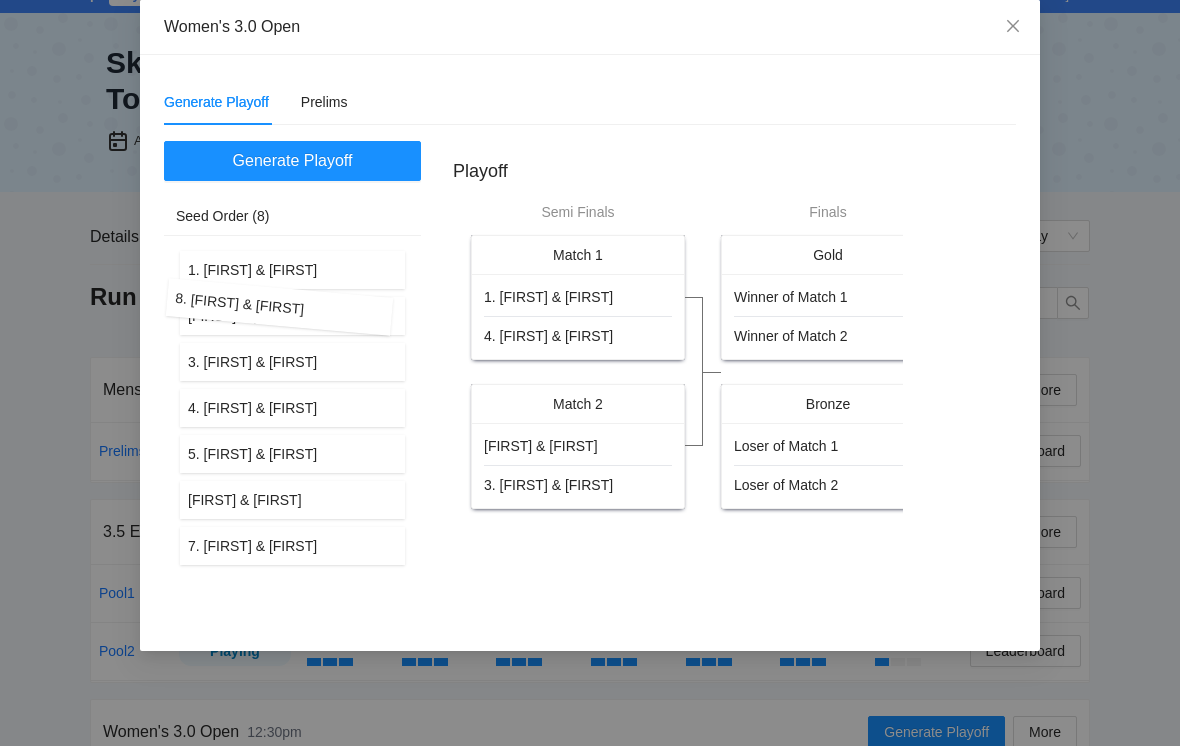 click on "Generate Playoff Seed Order (8) 1. Jodi & Staci 2. Lea & Betsy 3. Mot & Almut 4. Cheryl & Valerie 5. Robin & Marci 6. Sue & Kathleen 7. Kennedy & Carrie 8. Sarah & Kimberly 8. Sarah & Kimberly Playoff Semi Finals Match 1 1. Jodi & Staci 4. Cheryl & Valerie Match 2 2. Lea & Betsy 3. Mot & Almut Finals Gold Winner of Match 1 Winner of Match 2 Bronze Loser of Match 1 Loser of Match 2" at bounding box center (590, 384) 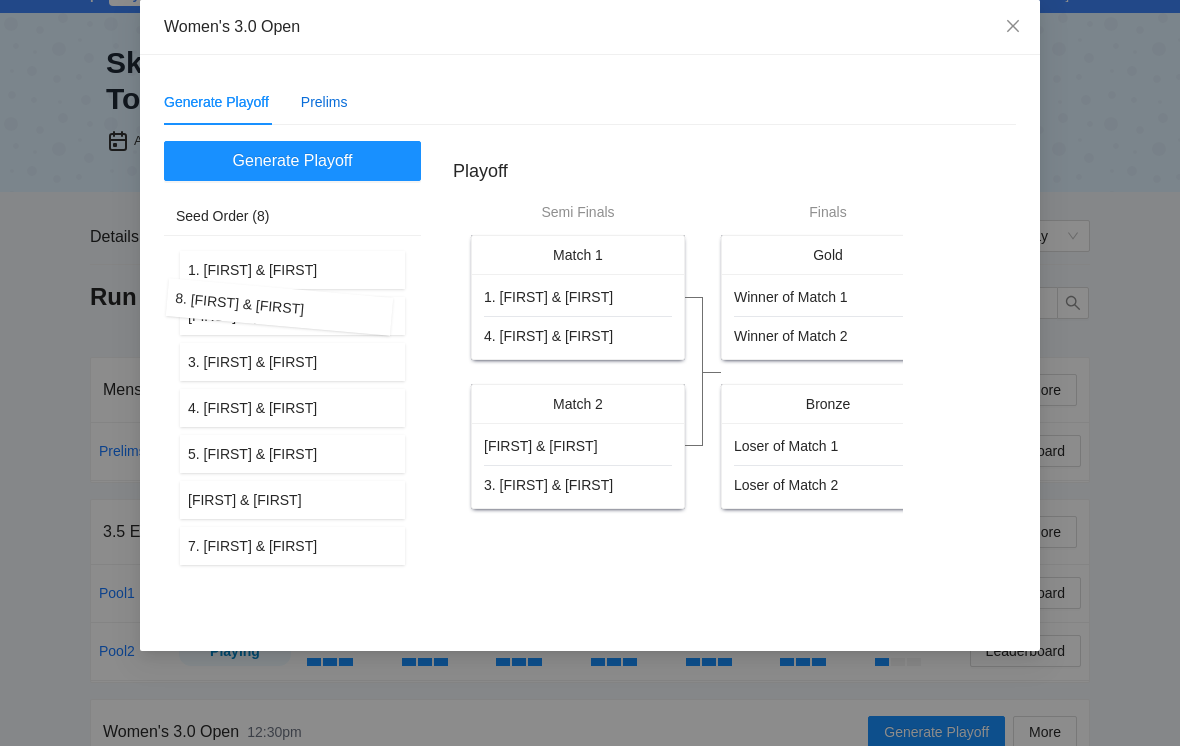 click on "Prelims" at bounding box center (324, 102) 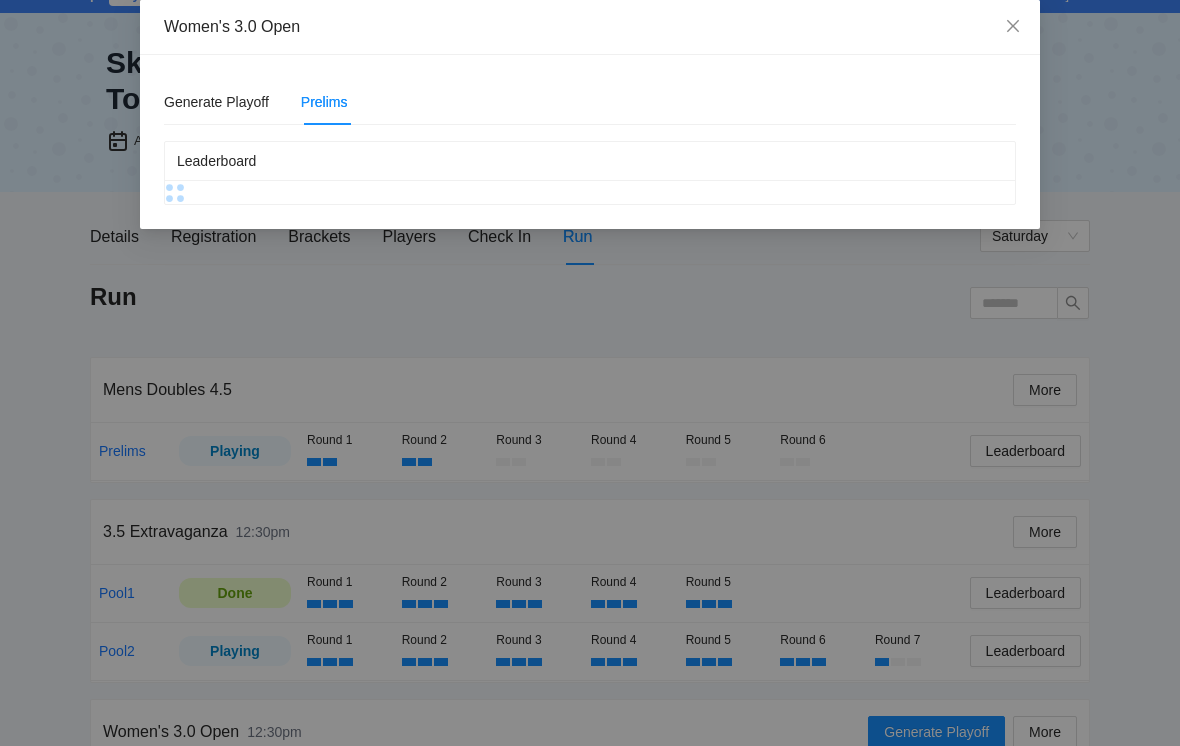click on "Prelims" at bounding box center (324, 102) 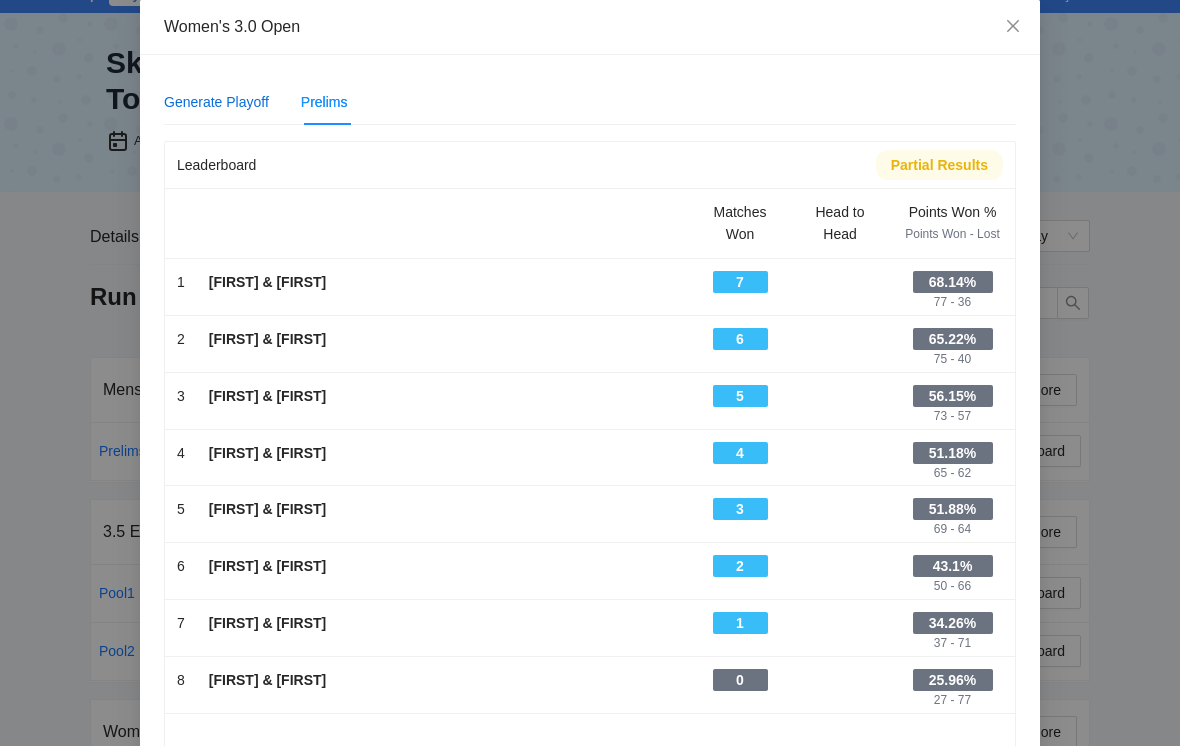 click on "Generate Playoff" at bounding box center [216, 102] 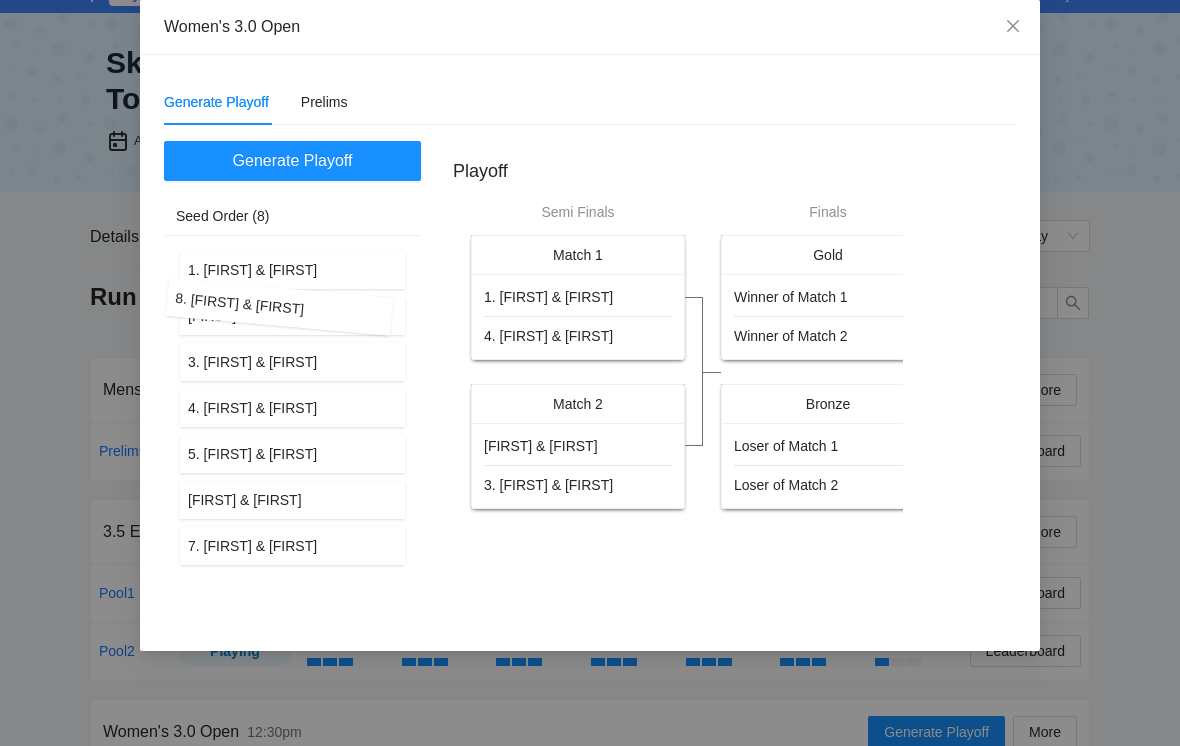 scroll, scrollTop: 0, scrollLeft: 0, axis: both 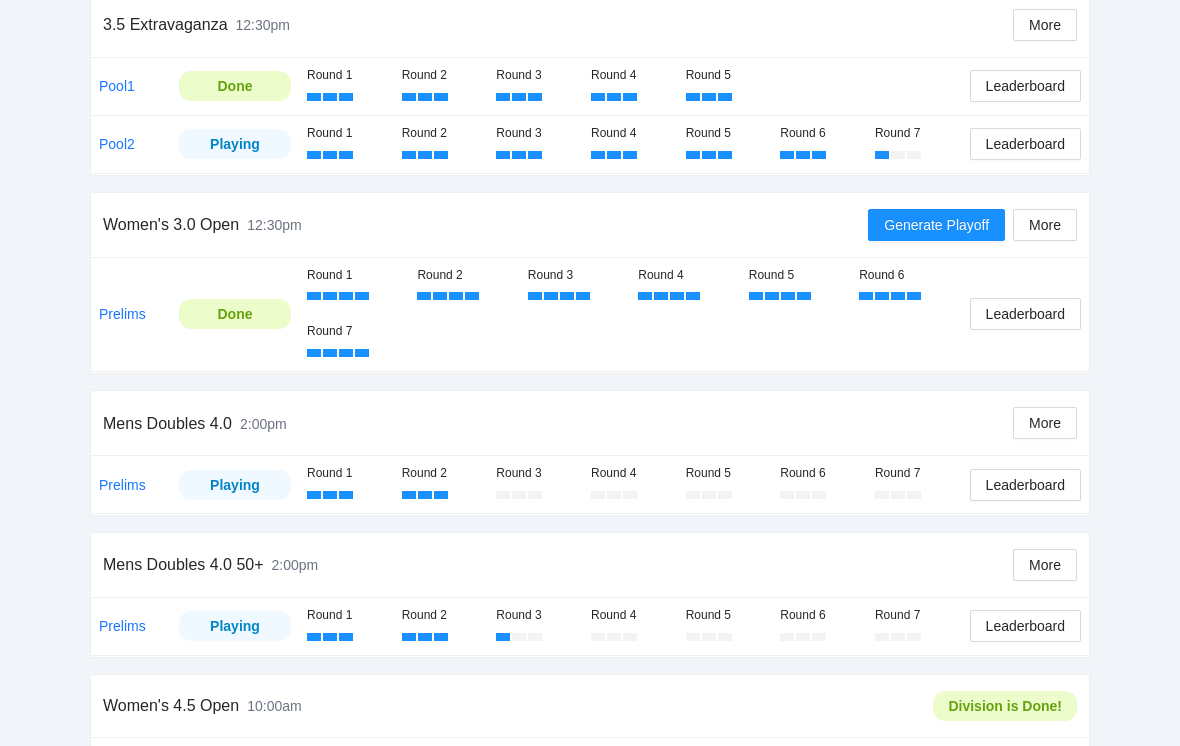 click on "More" at bounding box center [1045, 225] 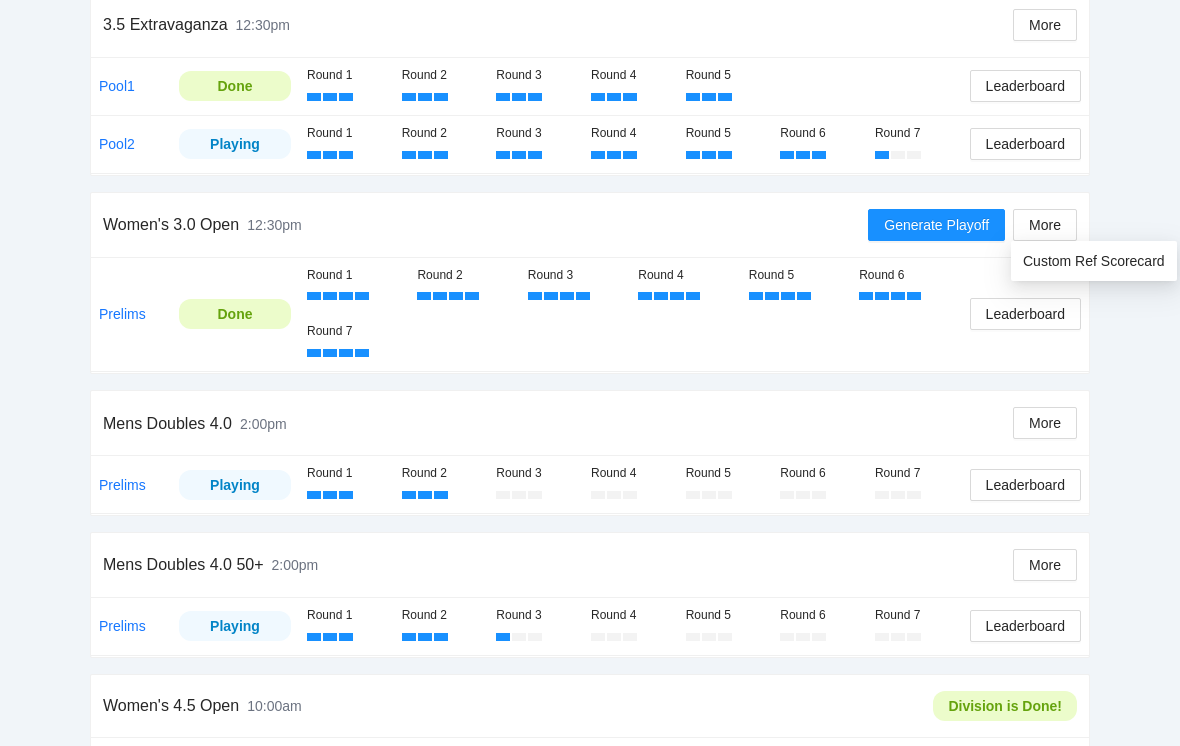click on "Generate Playoff" at bounding box center [936, 225] 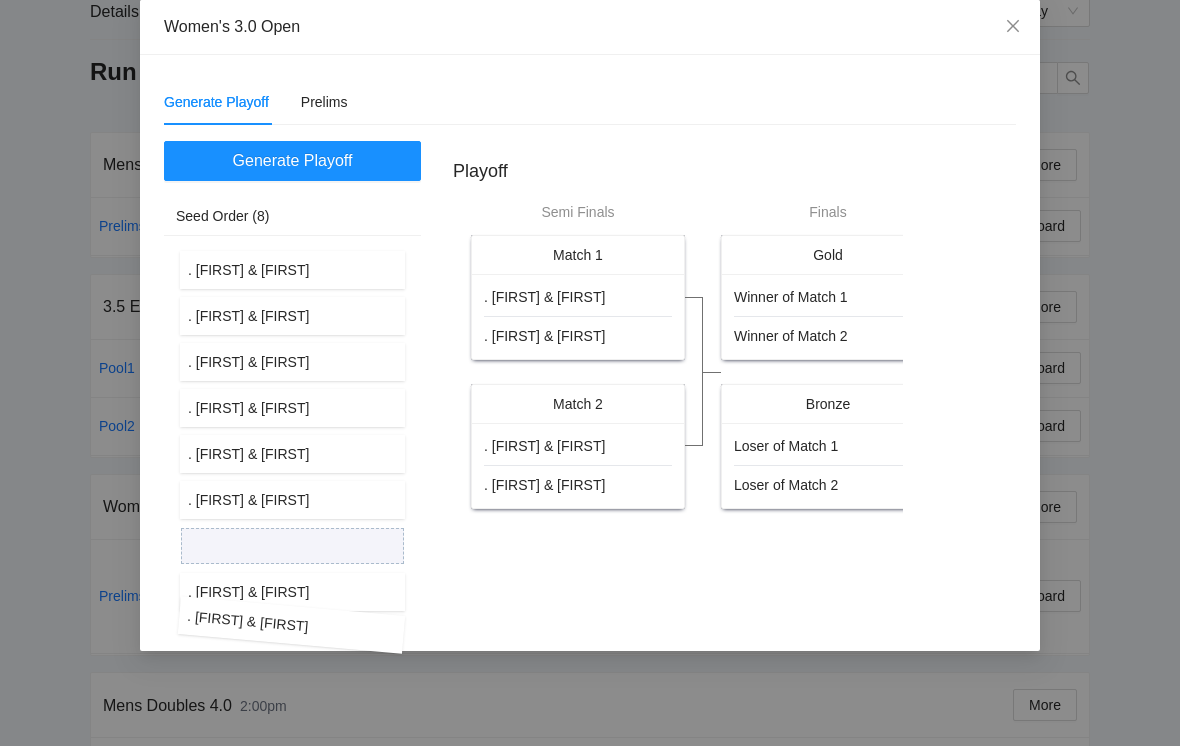 scroll, scrollTop: 246, scrollLeft: 0, axis: vertical 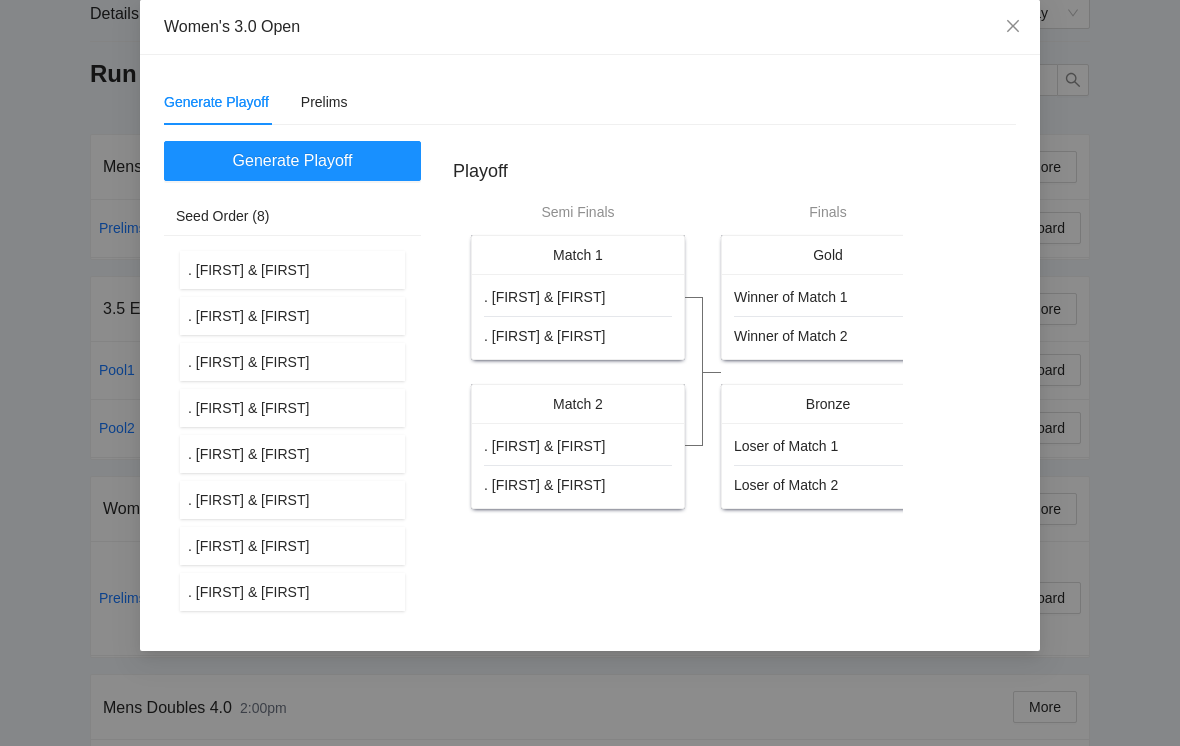 click 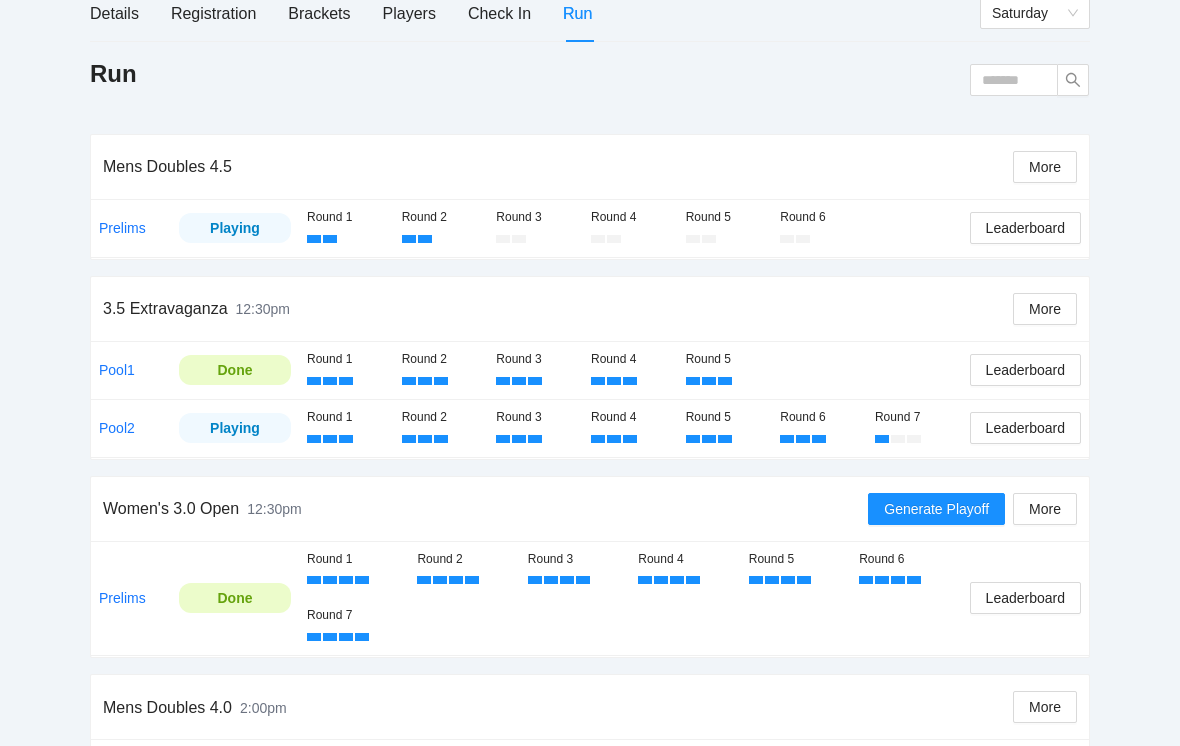 click on "More" at bounding box center [1045, 509] 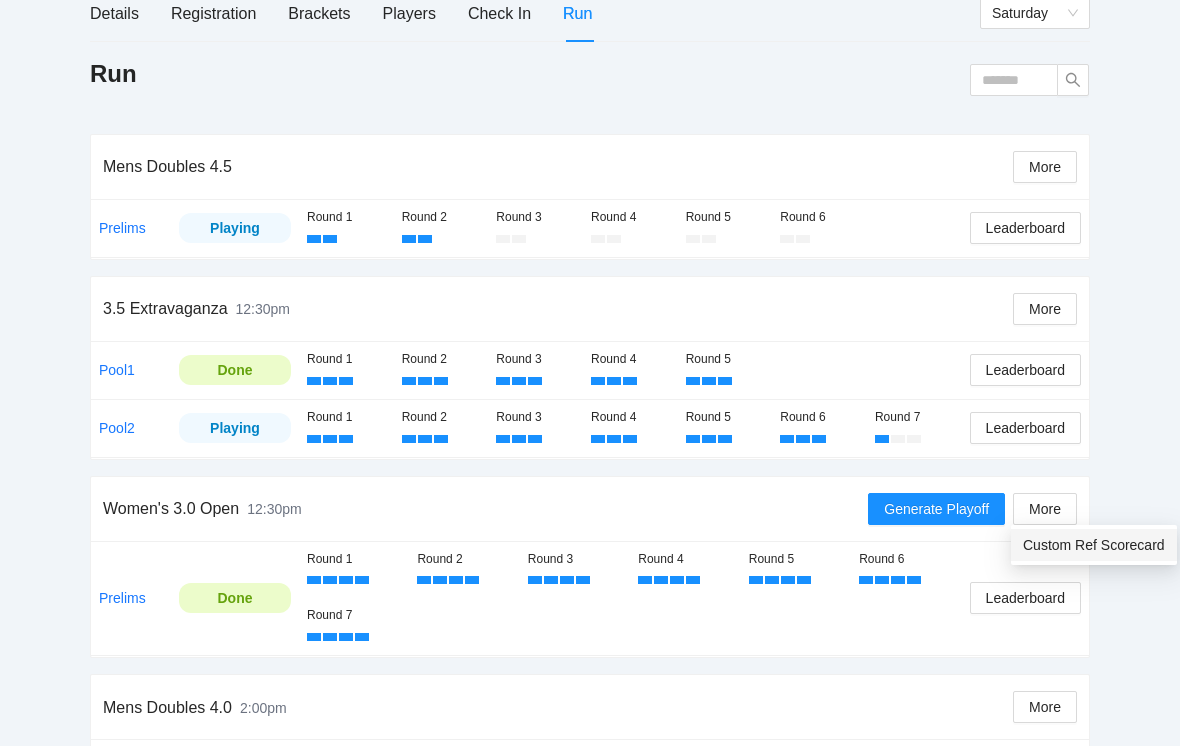 click on "Custom Ref Scorecard" at bounding box center (1094, 545) 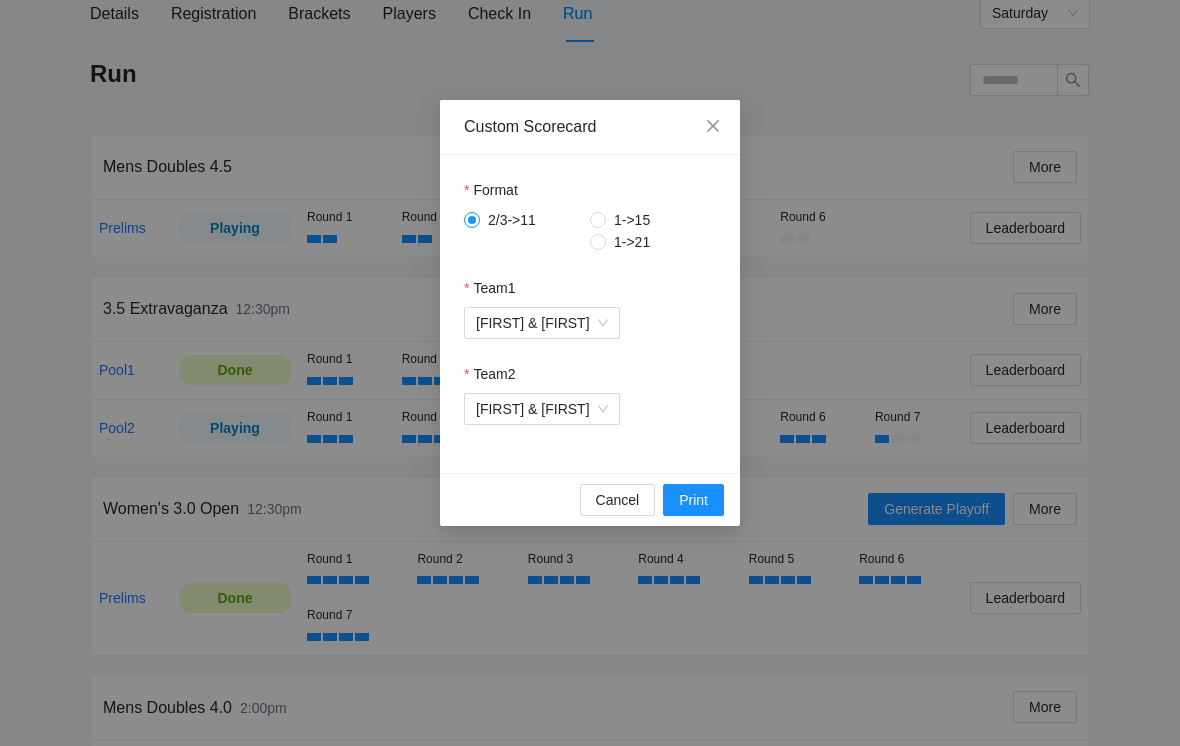 click on "Custom Scorecard Format 2/3->11 1->15 1->21 Team1 Kennedy & Carrie Team2 Sue & Kathleen Cancel Print" at bounding box center [590, 373] 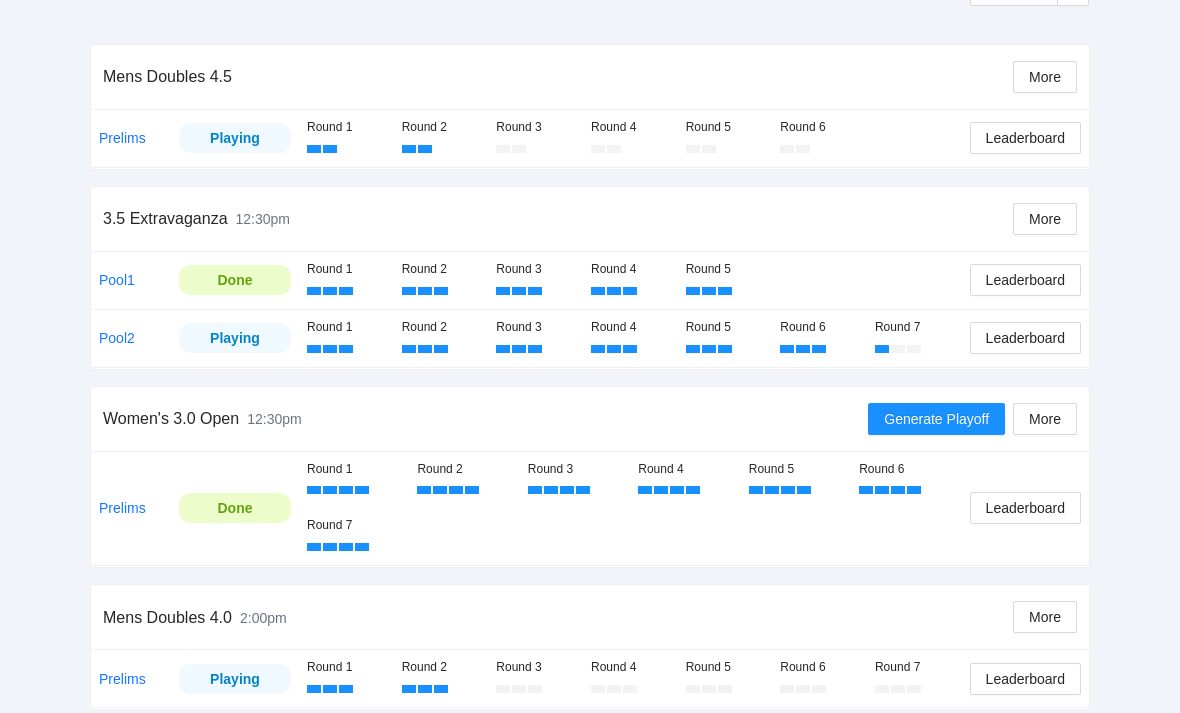 scroll, scrollTop: 382, scrollLeft: 0, axis: vertical 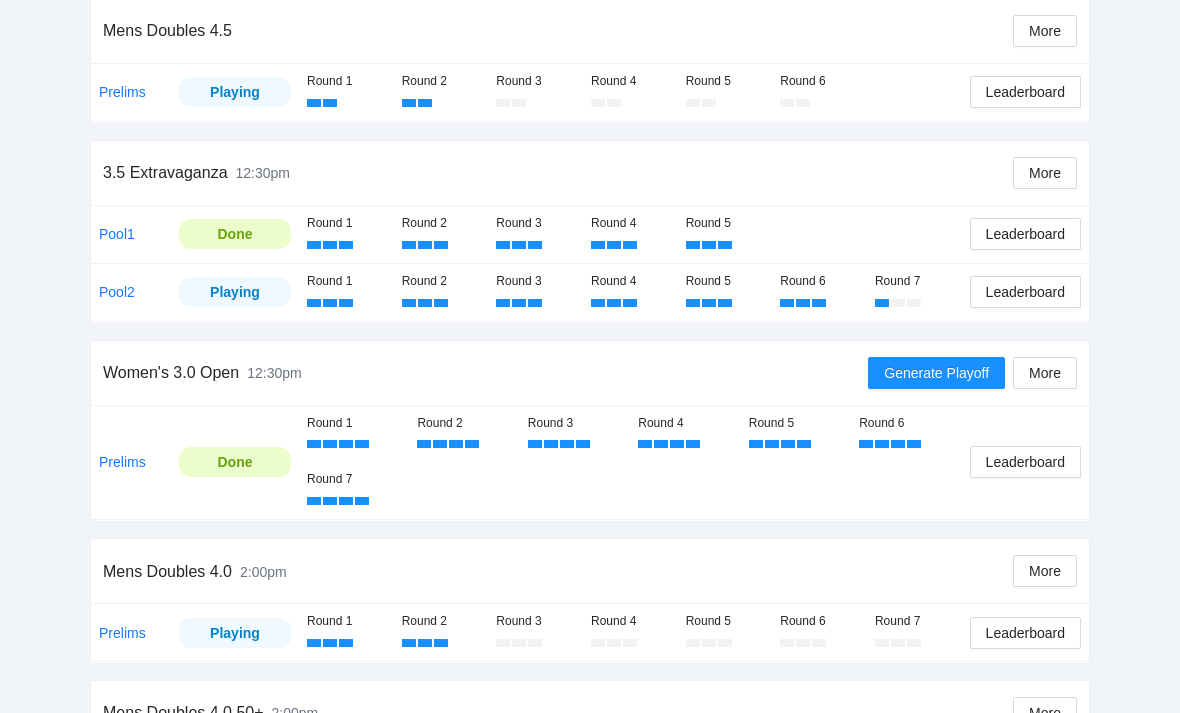 click on "Leaderboard" at bounding box center [1025, 462] 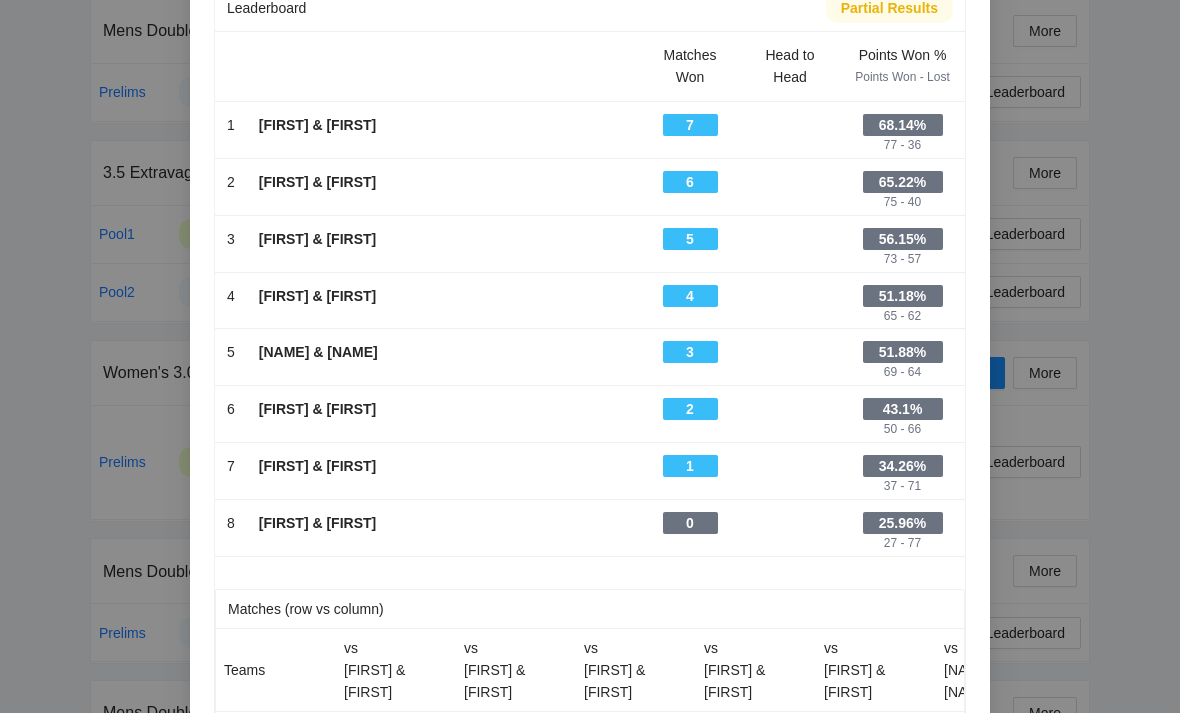 scroll, scrollTop: 60, scrollLeft: 0, axis: vertical 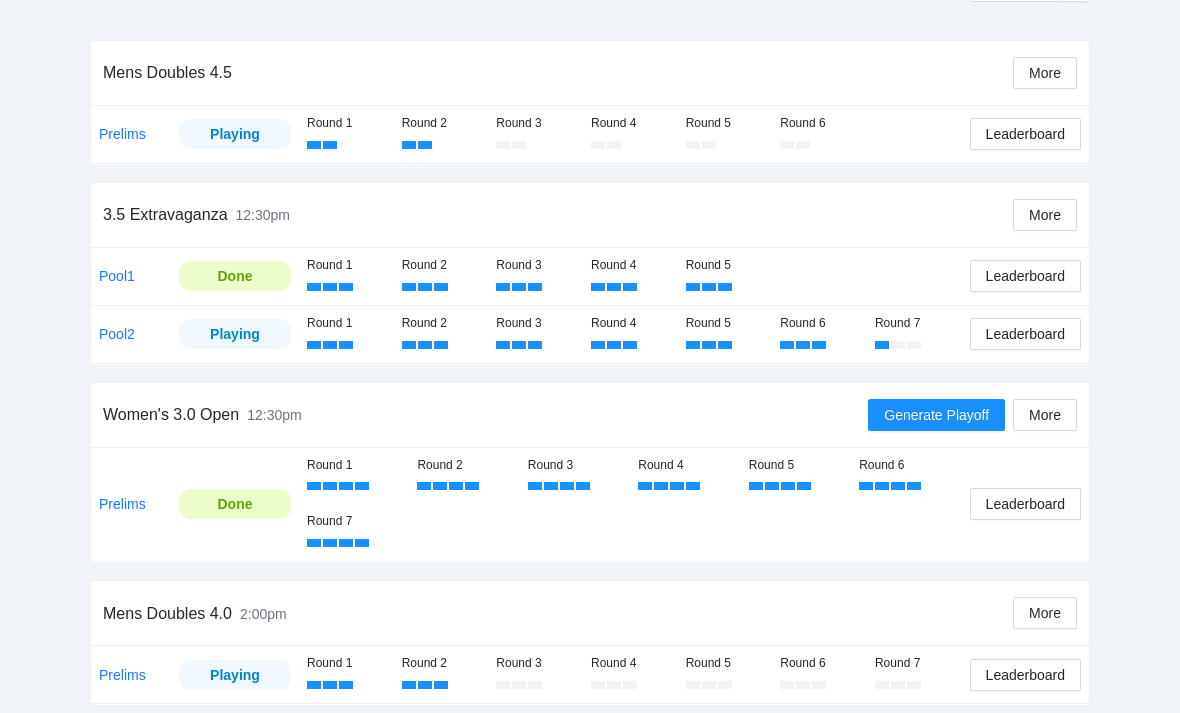 click on "Pool2" at bounding box center [117, 335] 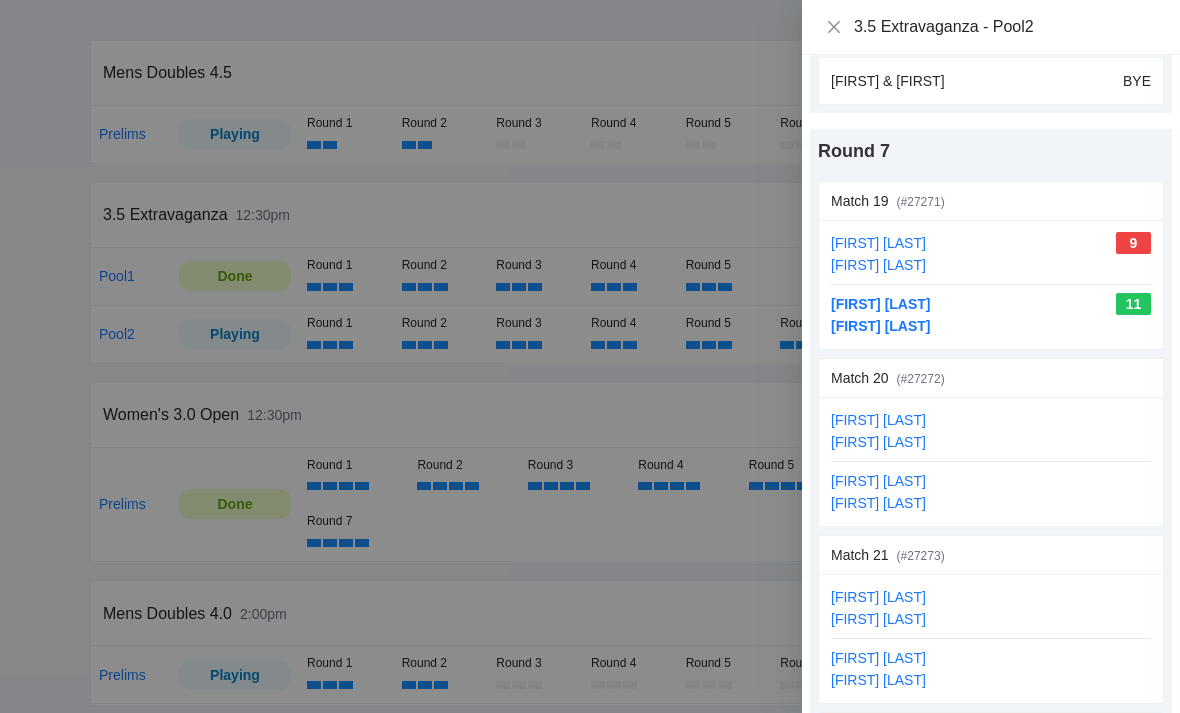 scroll, scrollTop: 3911, scrollLeft: 0, axis: vertical 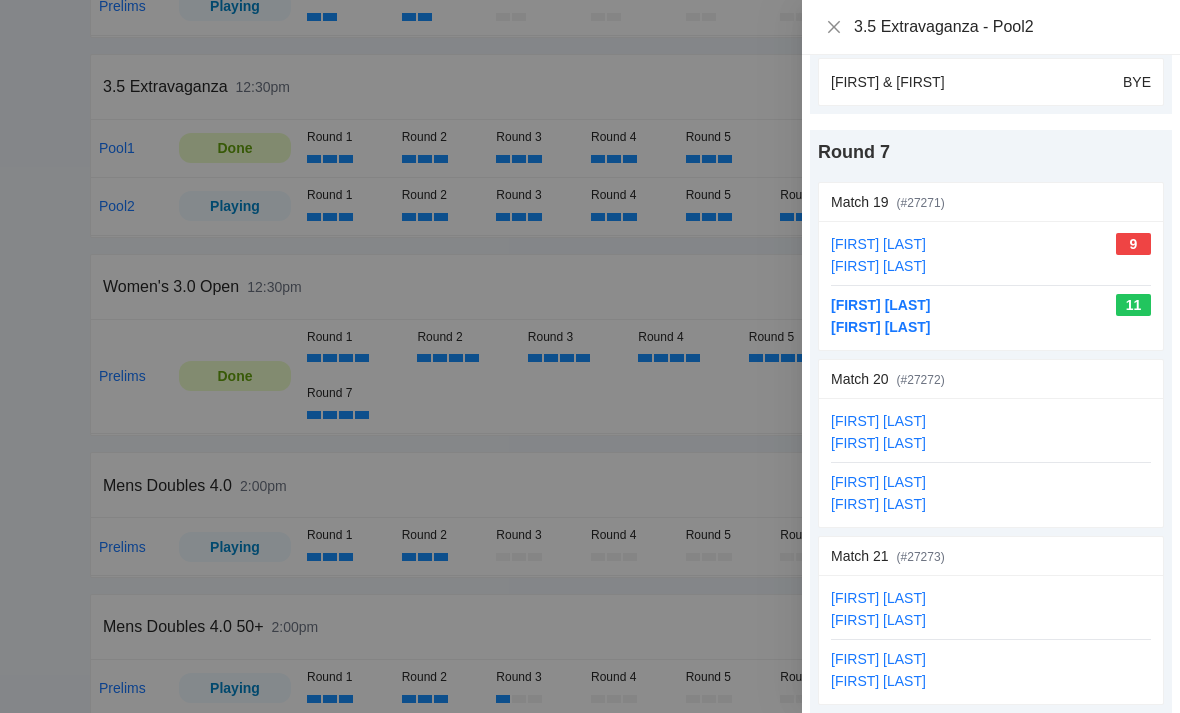 click on "update scores" at bounding box center (1107, 556) 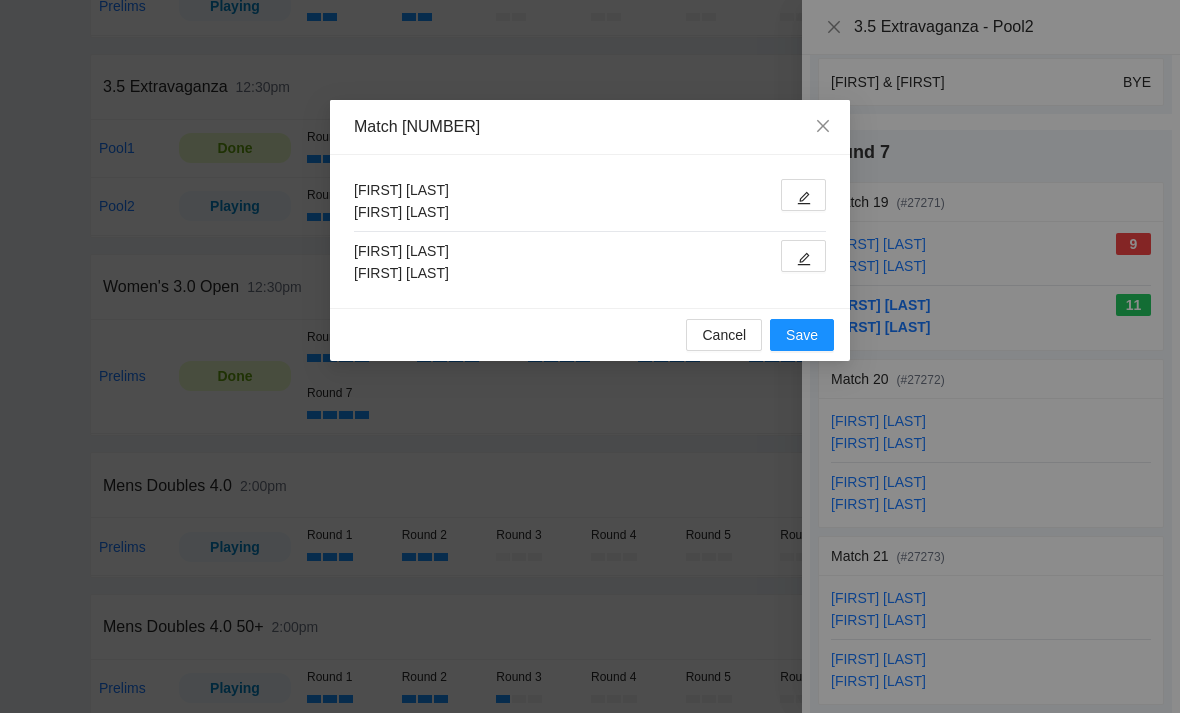 click 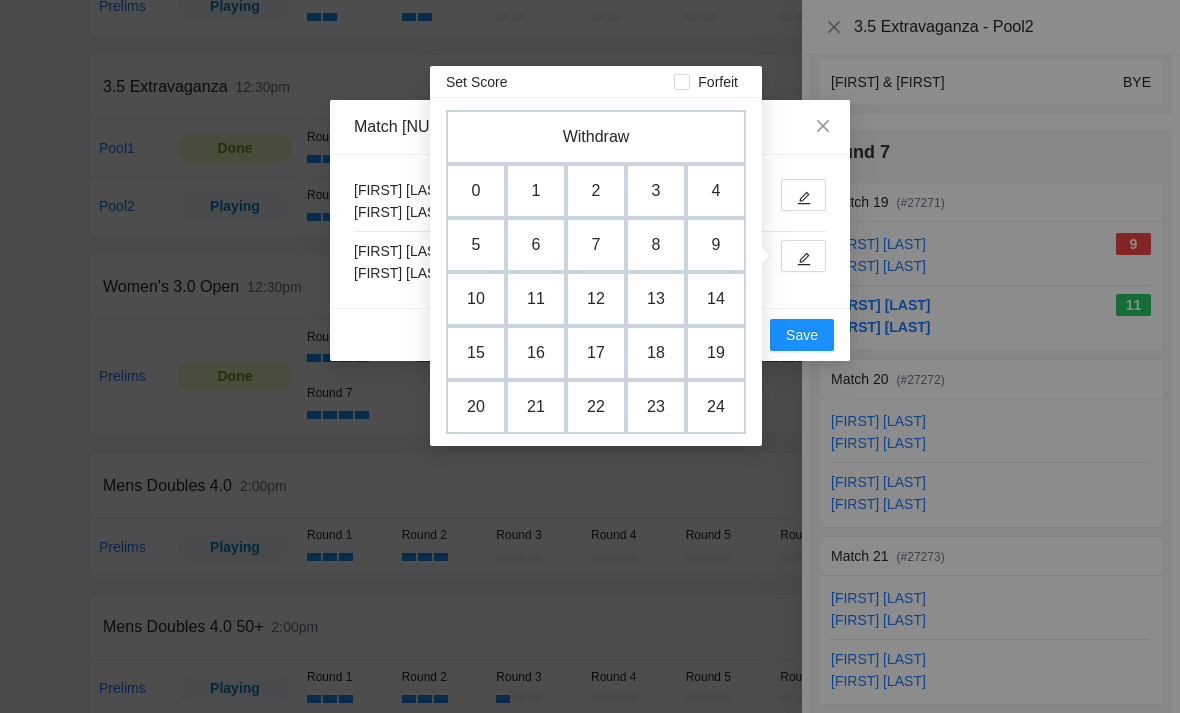 click on "9" at bounding box center (716, 245) 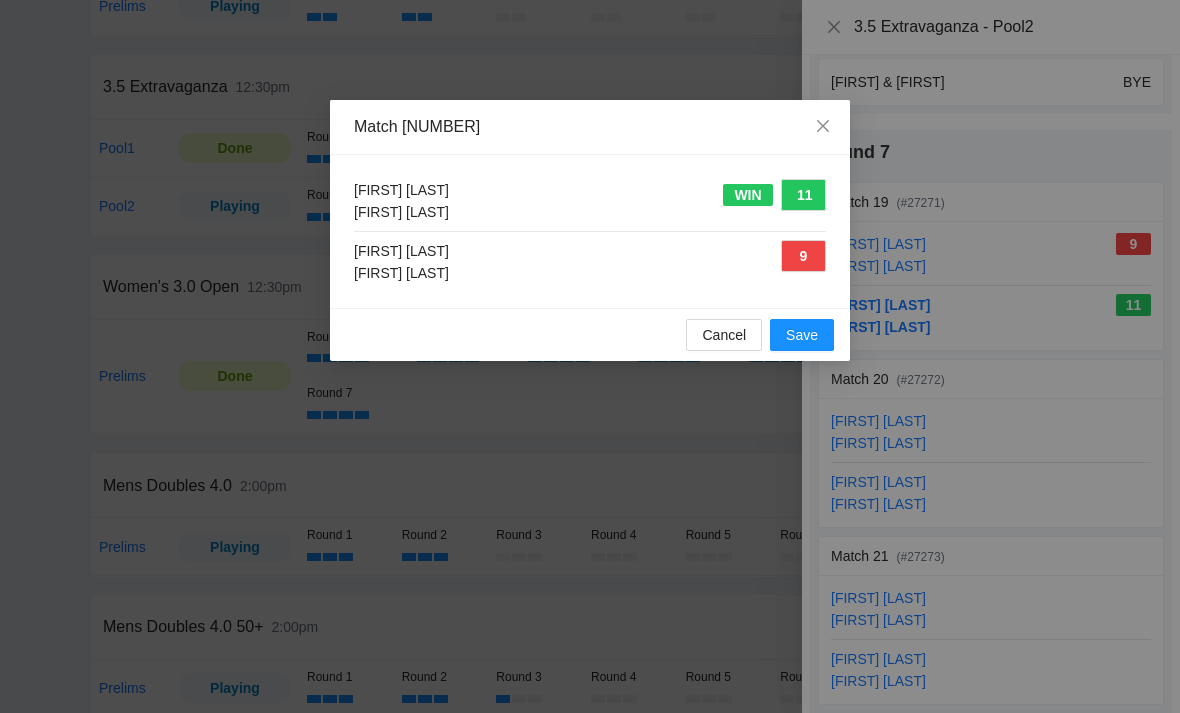 click on "Save" at bounding box center (802, 335) 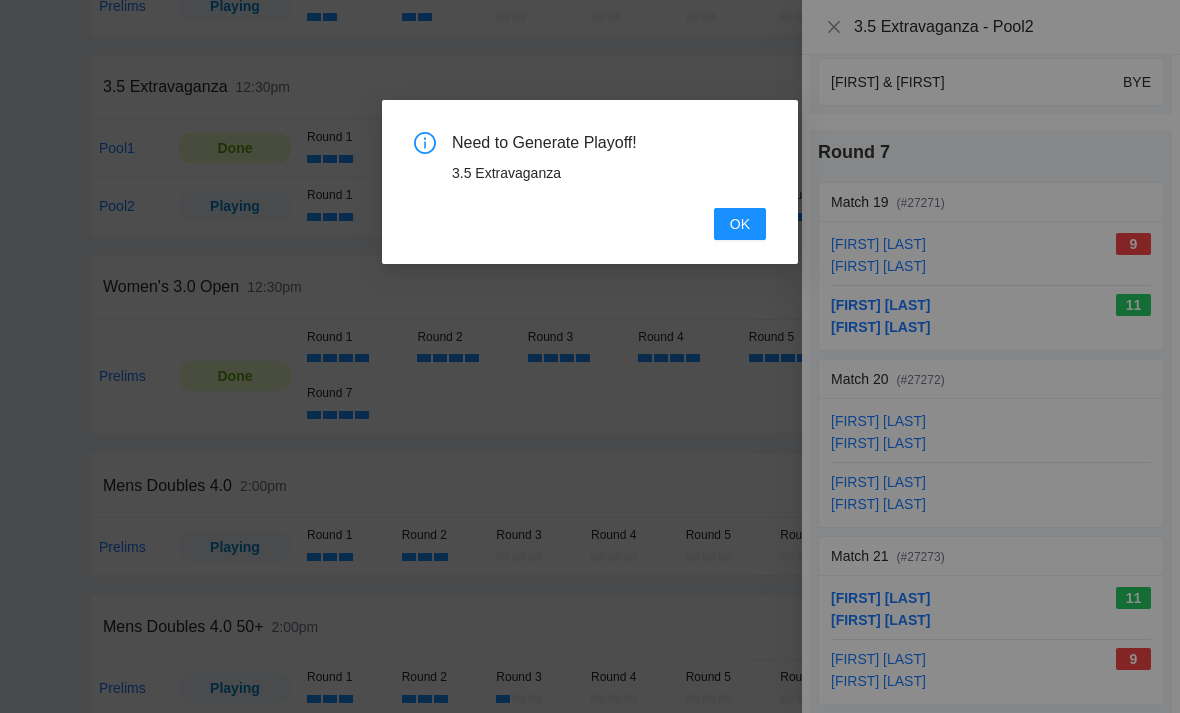 click on "OK" at bounding box center (740, 224) 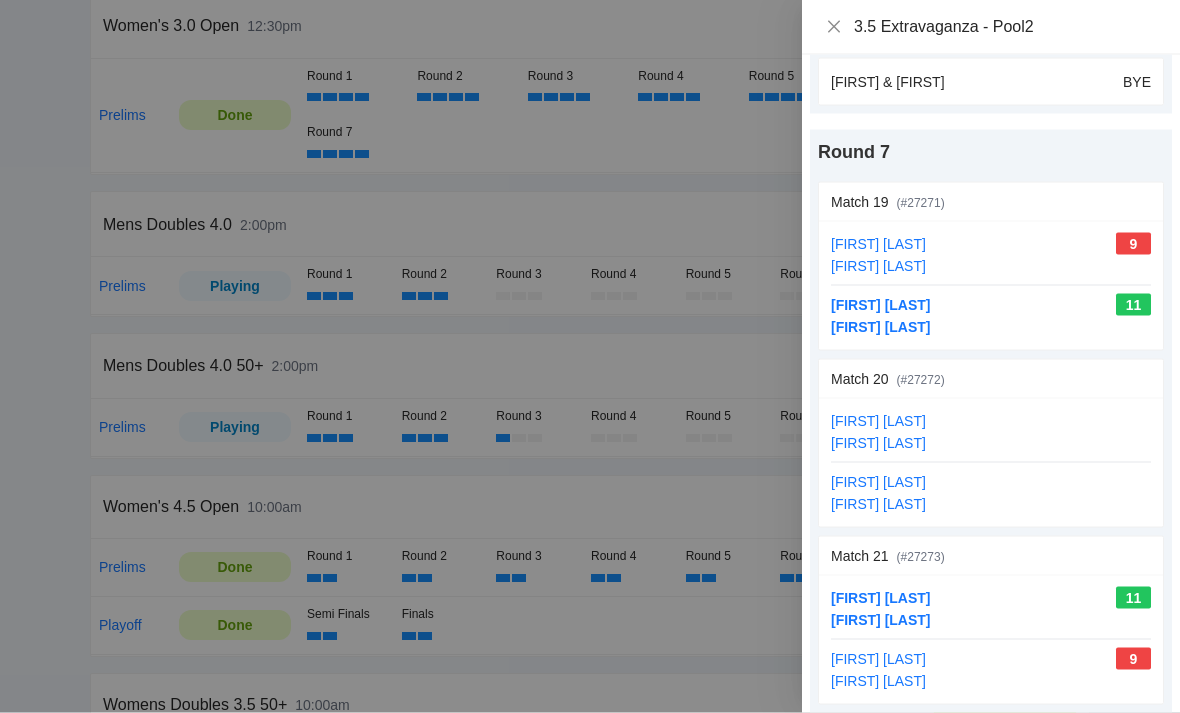 scroll, scrollTop: 714, scrollLeft: 0, axis: vertical 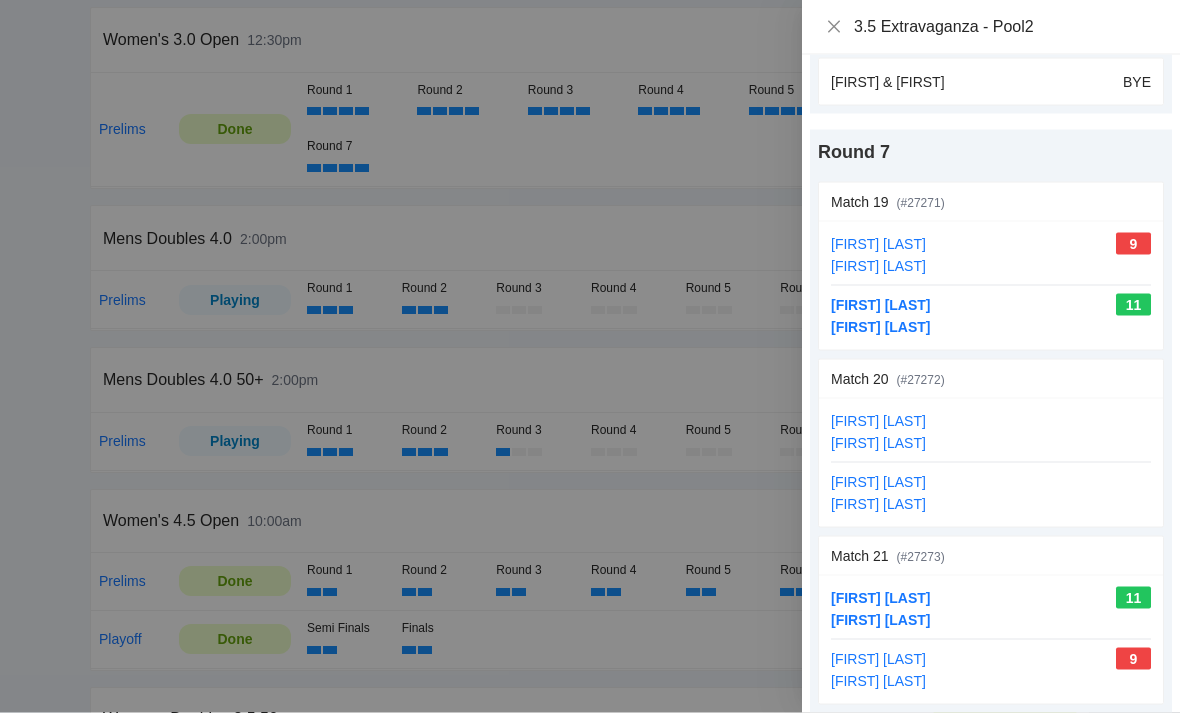 click on "3.5 Extravaganza - Pool2" at bounding box center (991, 27) 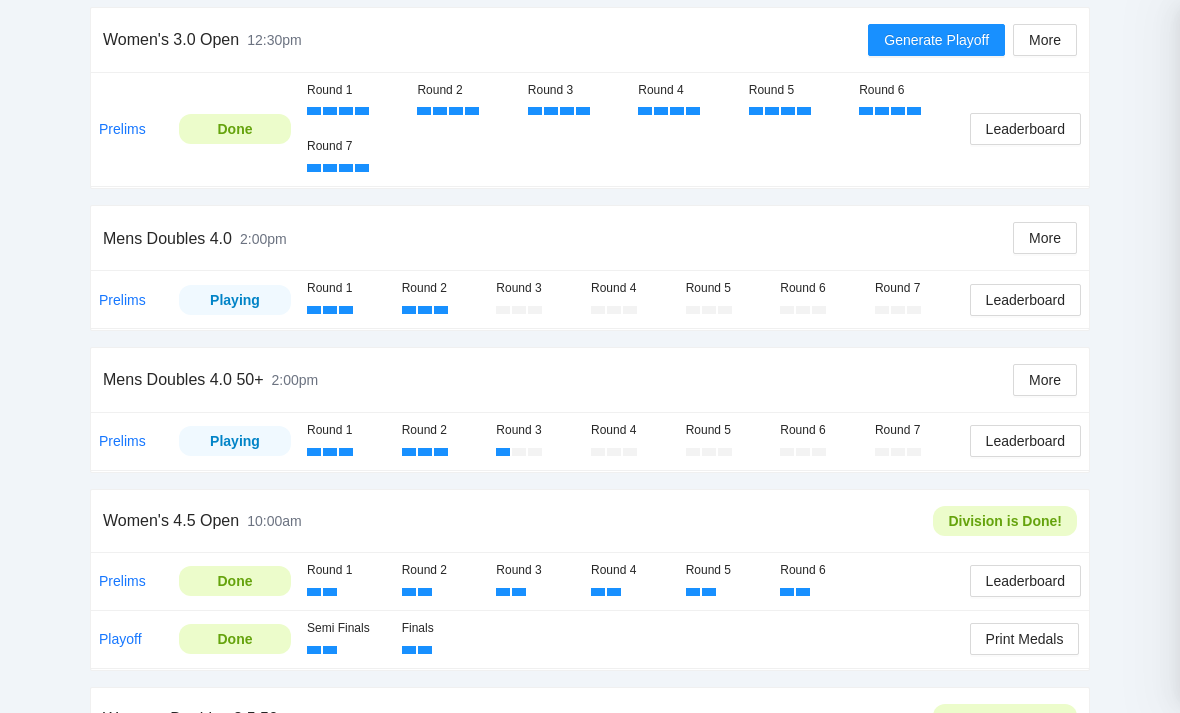 scroll, scrollTop: 715, scrollLeft: 0, axis: vertical 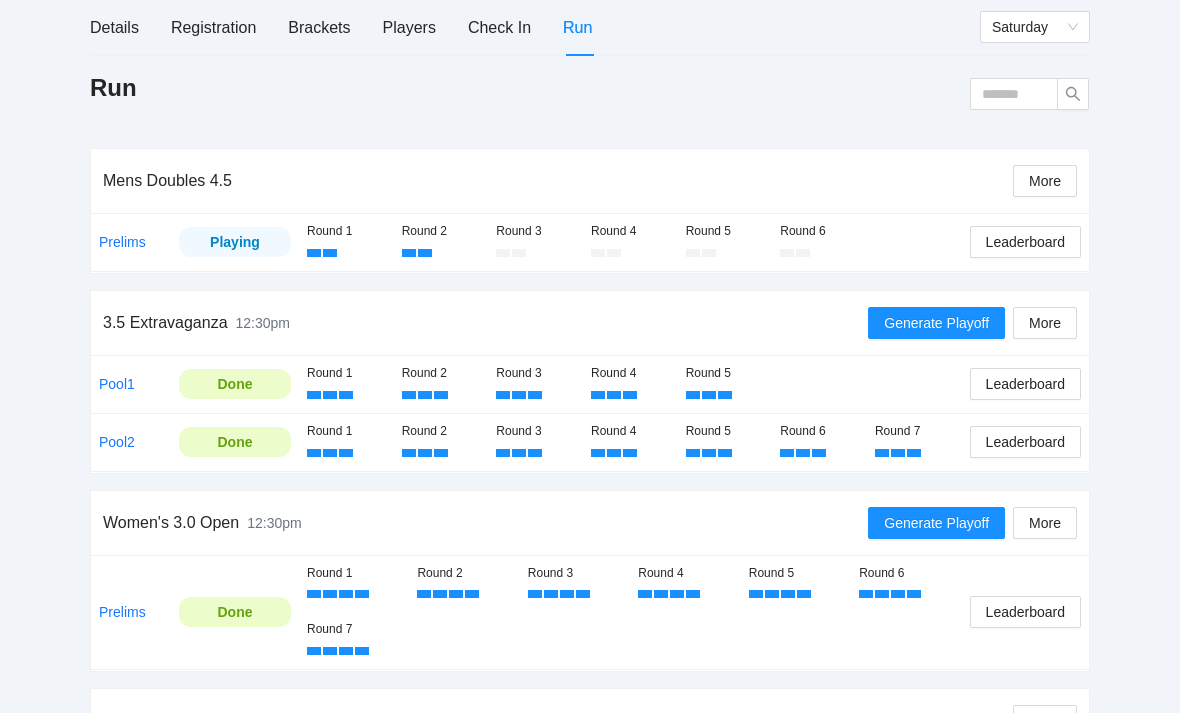click on "Generate Playoff" at bounding box center [936, 323] 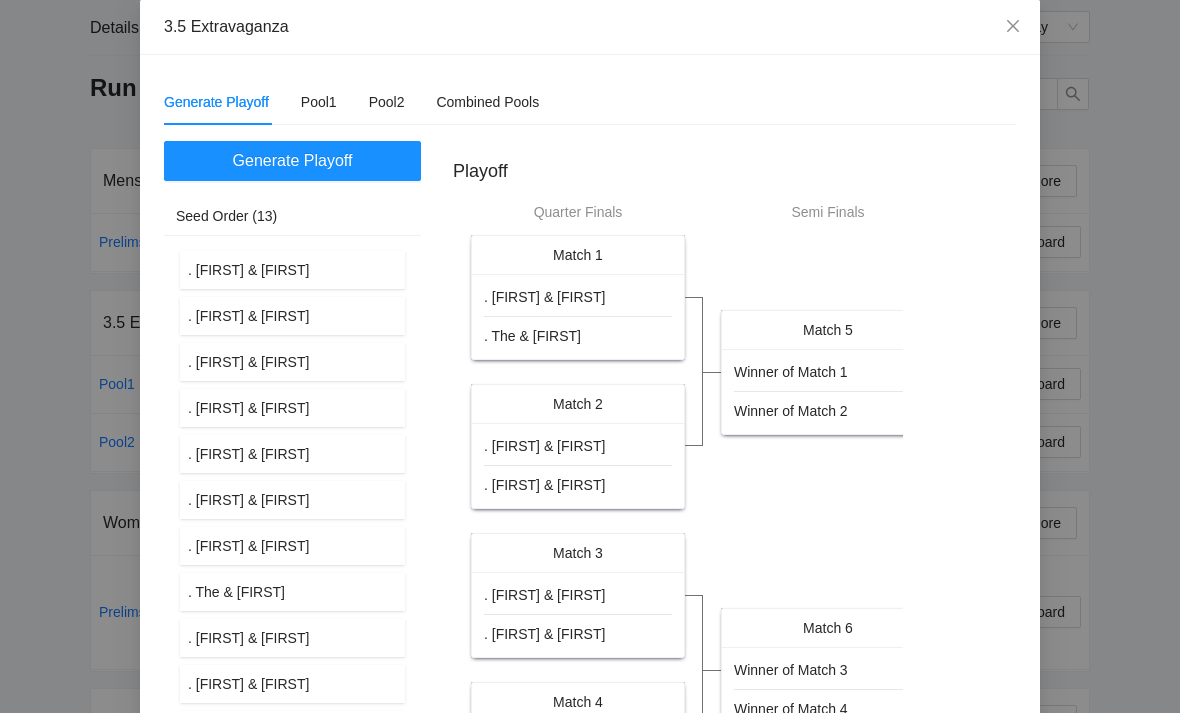 click at bounding box center [1013, 27] 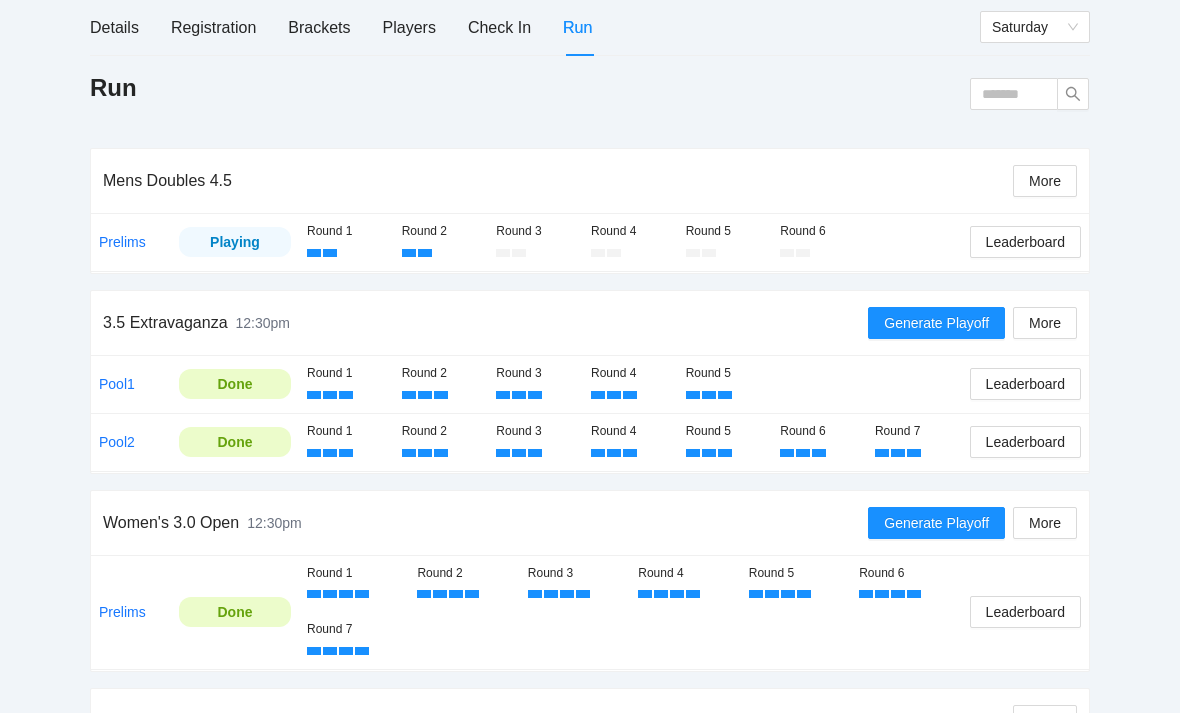 click on "Leaderboard" at bounding box center (1025, 442) 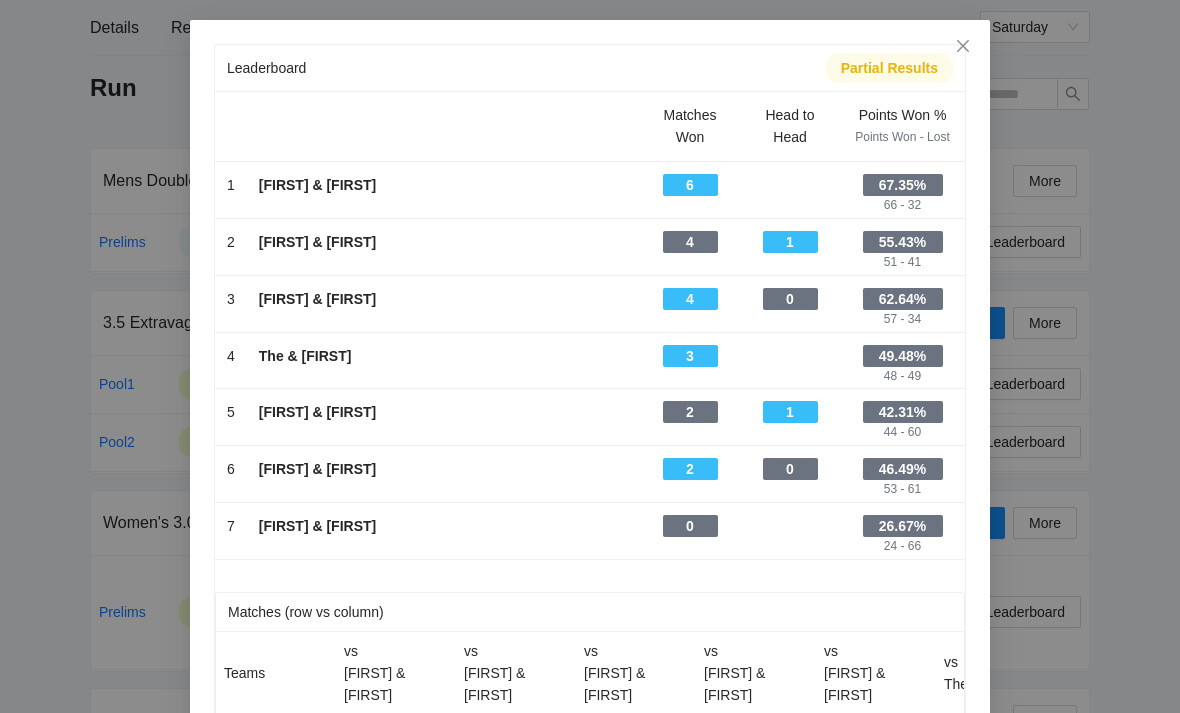 click at bounding box center [963, 47] 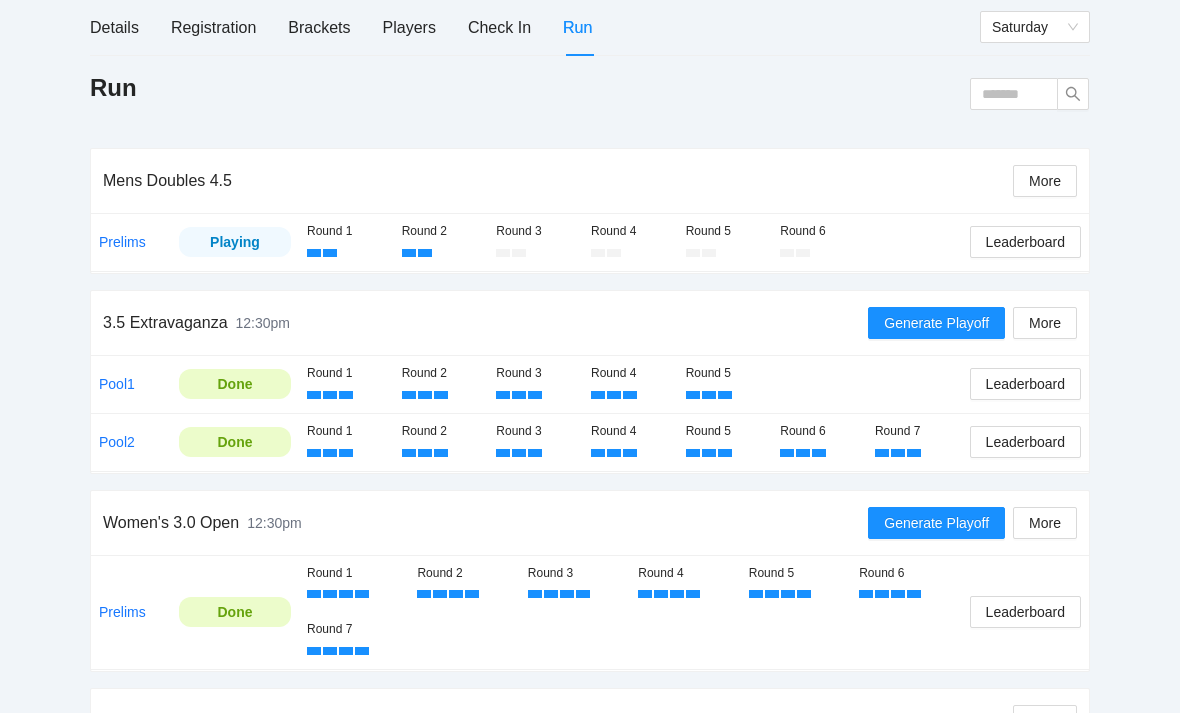 click on "Leaderboard" at bounding box center (1025, 384) 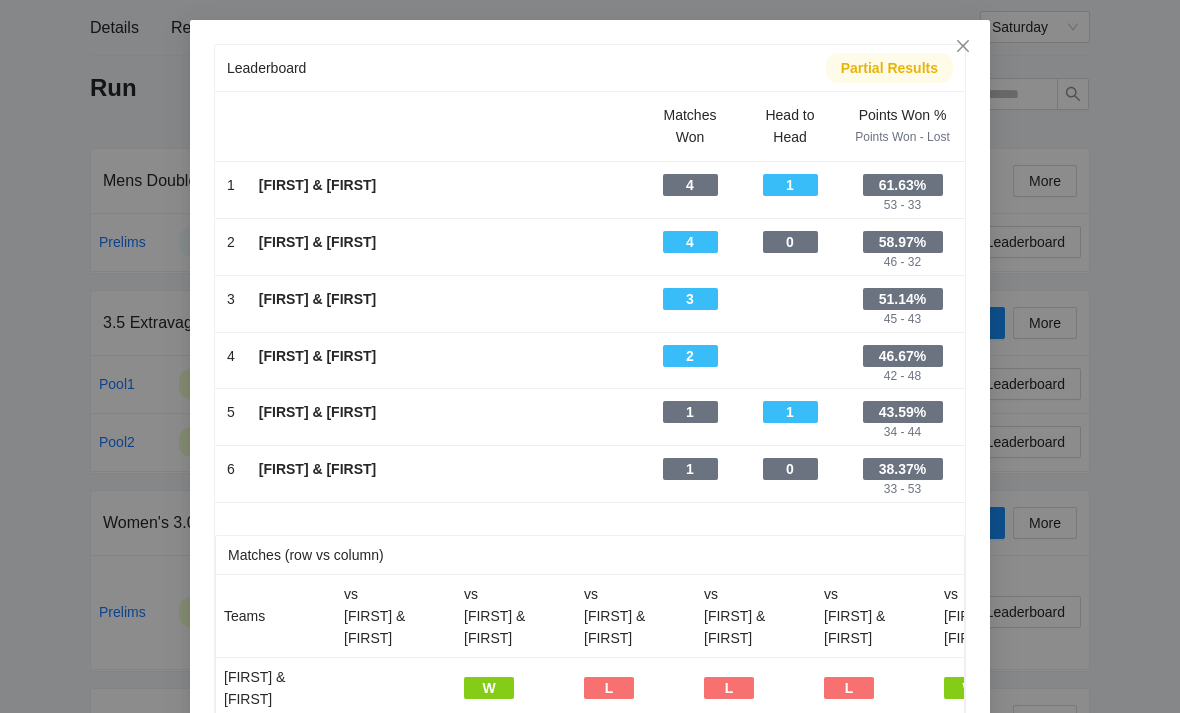 click on "Leaderboard Partial Results Matches Won Head to Head Points Won % Points Won - Lost 1 - Magon & Emily - 4 - 1 - 61.63% 53 - 33 2 - Jim & Brent - 4 - 0 - 58.97% 46 - 32 3 - George & Peter - 3 - - 51.14% 45 - 43 4 - Gary & Joseph - 2 - - 46.67% 42 - 48 5 - Travis & Jay - 1 - 1 - 43.59% 34 - 44 6 - Jacob & Leo - 1 - 0 - 38.37% 33 - 53 Matches (row vs column) Teams vs Gary & Joseph vs George & Peter vs Jacob & Leo vs Jim & Brent vs Magon & Emily vs Travis & Jay Gary & Joseph W L L L W George & Peter L W L W W Jacob & Leo W L L L L Jim & Brent W W W L W Magon & Emily W L W W W Travis & Jay L L W L L Ranking Order (see columns above) 1 Matches Won Number of matches won against all teams 2 Head to Head Matches won against other teams with the same "matches won" number 3 Points Won % Points won divided by total points played" at bounding box center (590, 356) 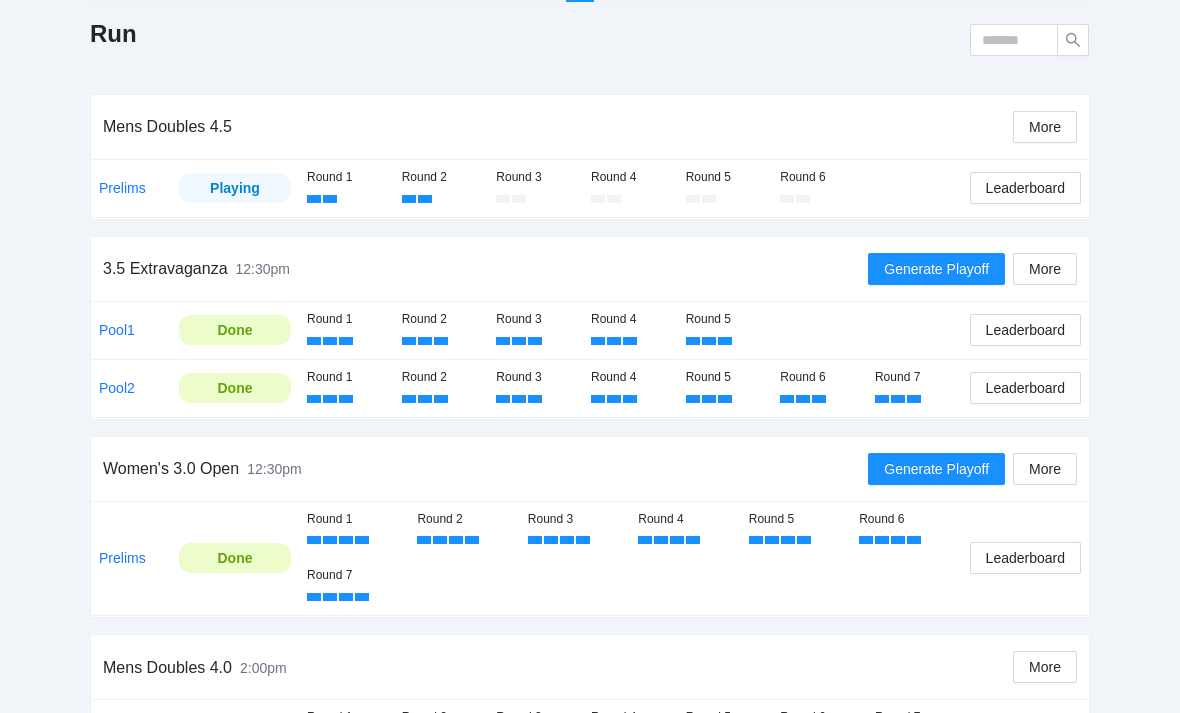 scroll, scrollTop: 286, scrollLeft: 0, axis: vertical 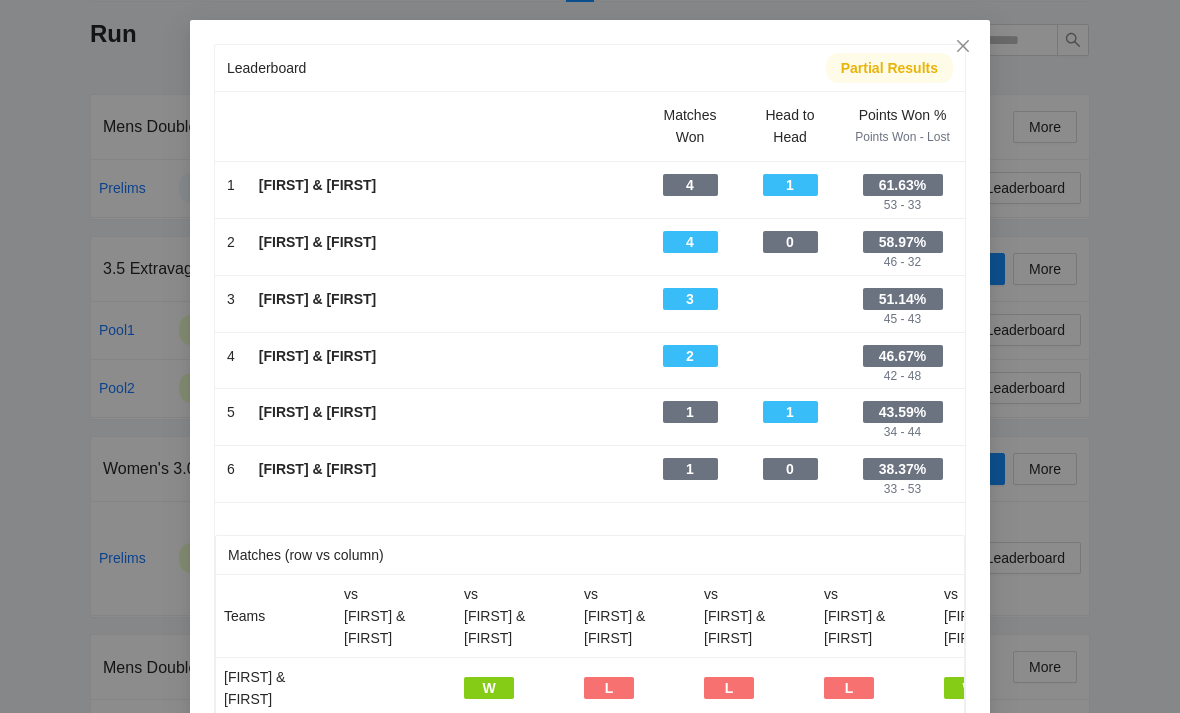 click at bounding box center [963, 47] 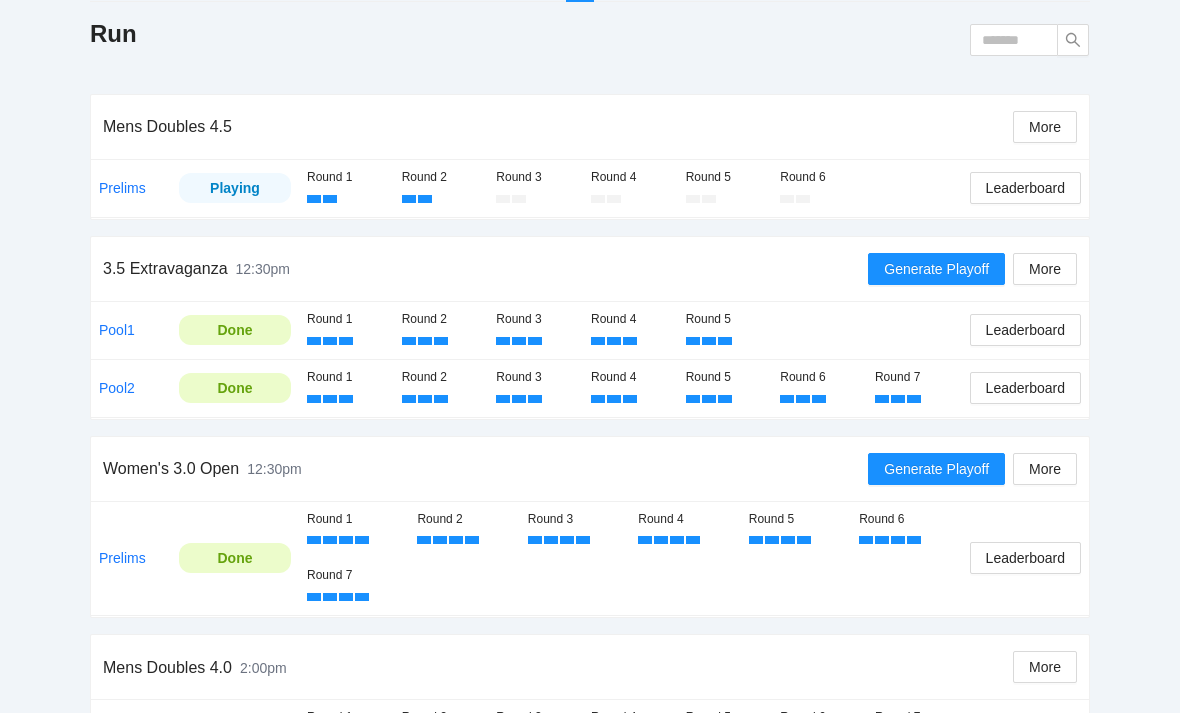 click on "Leaderboard" at bounding box center [1025, 388] 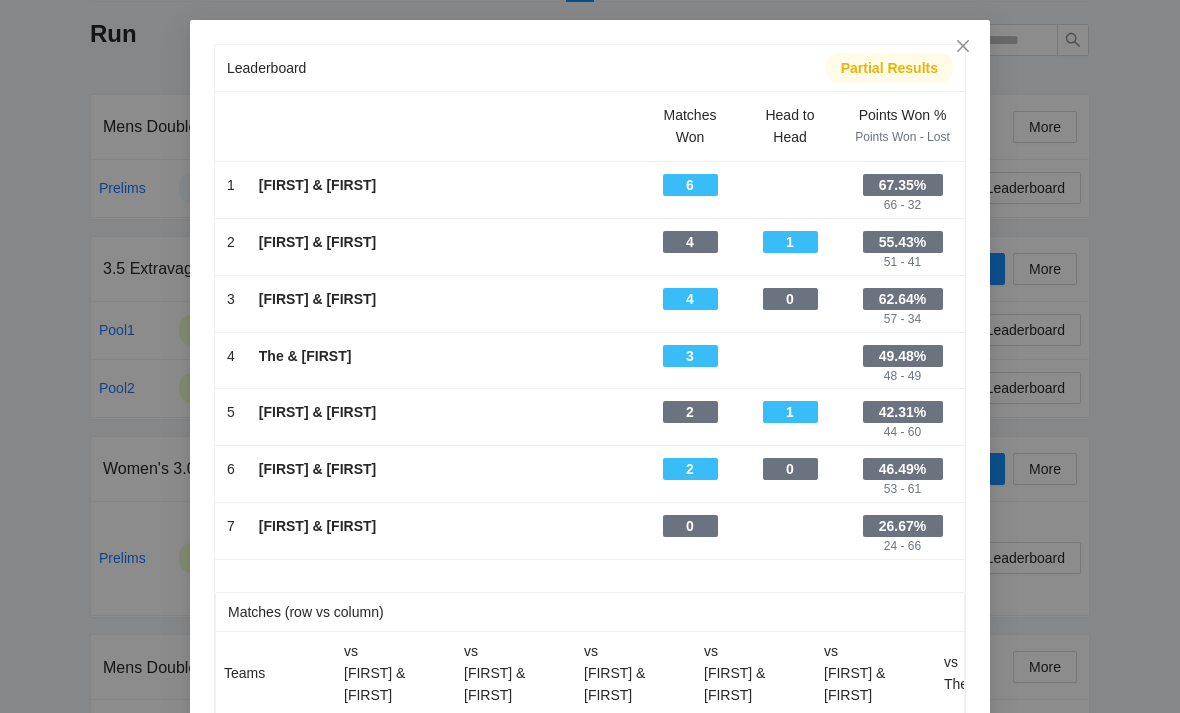 click at bounding box center [963, 47] 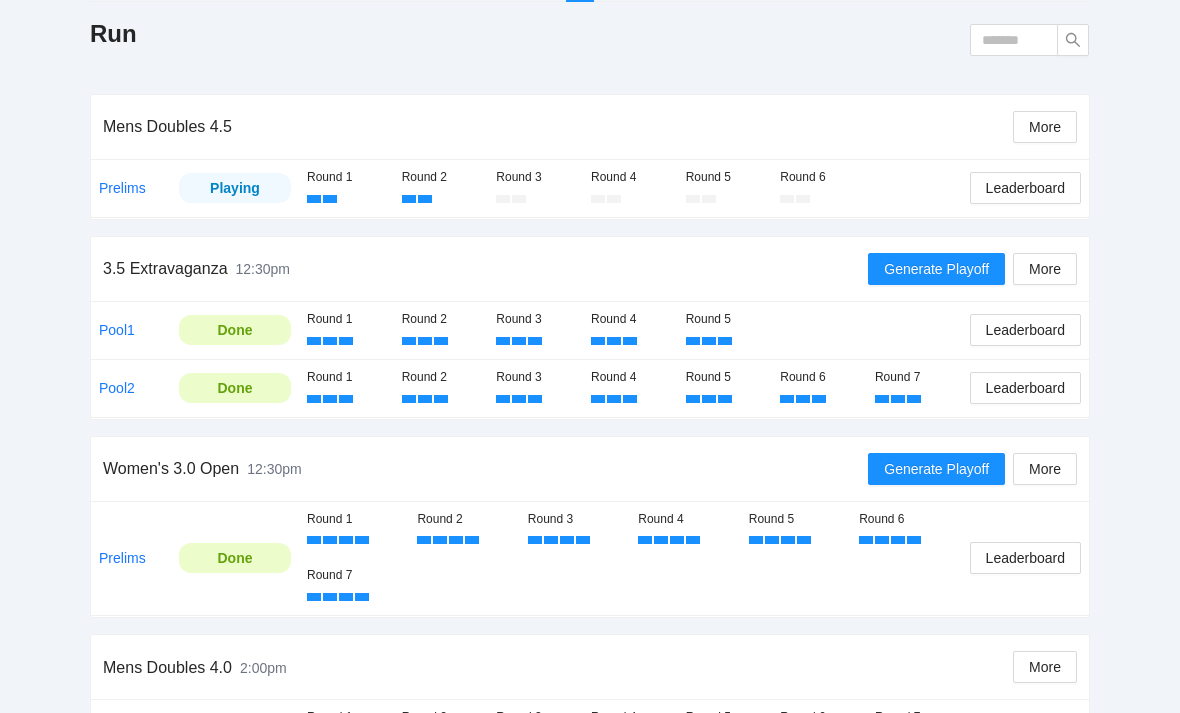 click on "Leaderboard" at bounding box center [1025, 330] 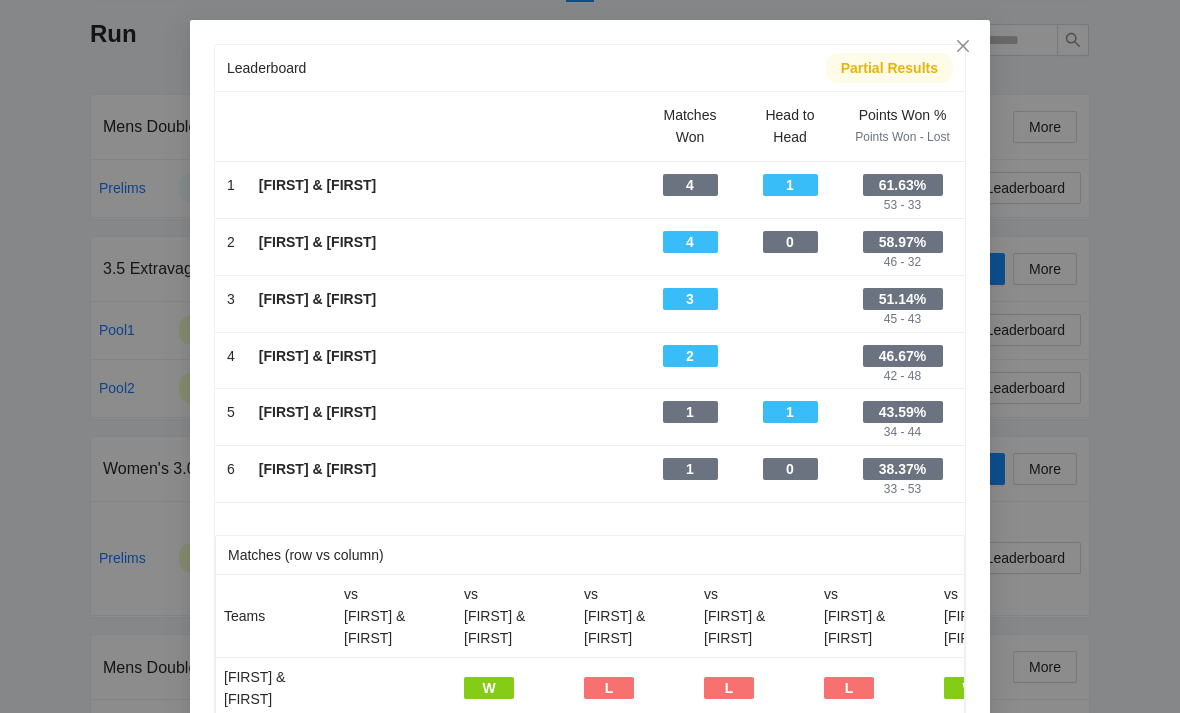 click at bounding box center (963, 47) 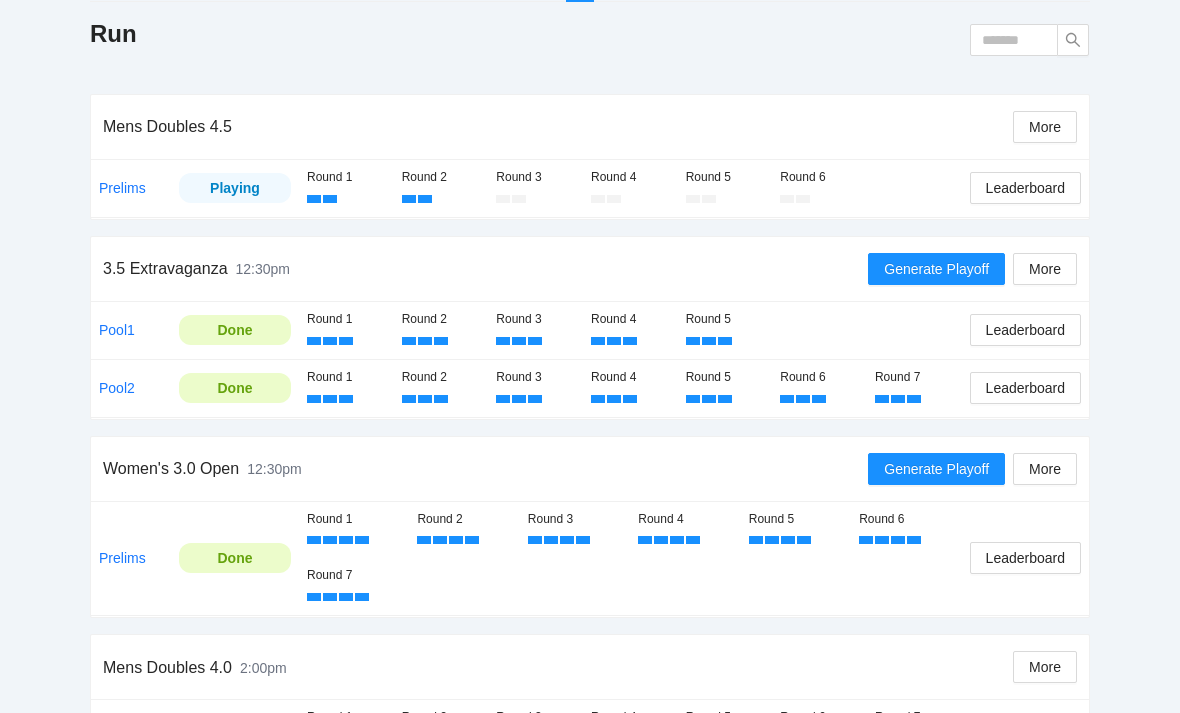 click on "Leaderboard" at bounding box center (1025, 388) 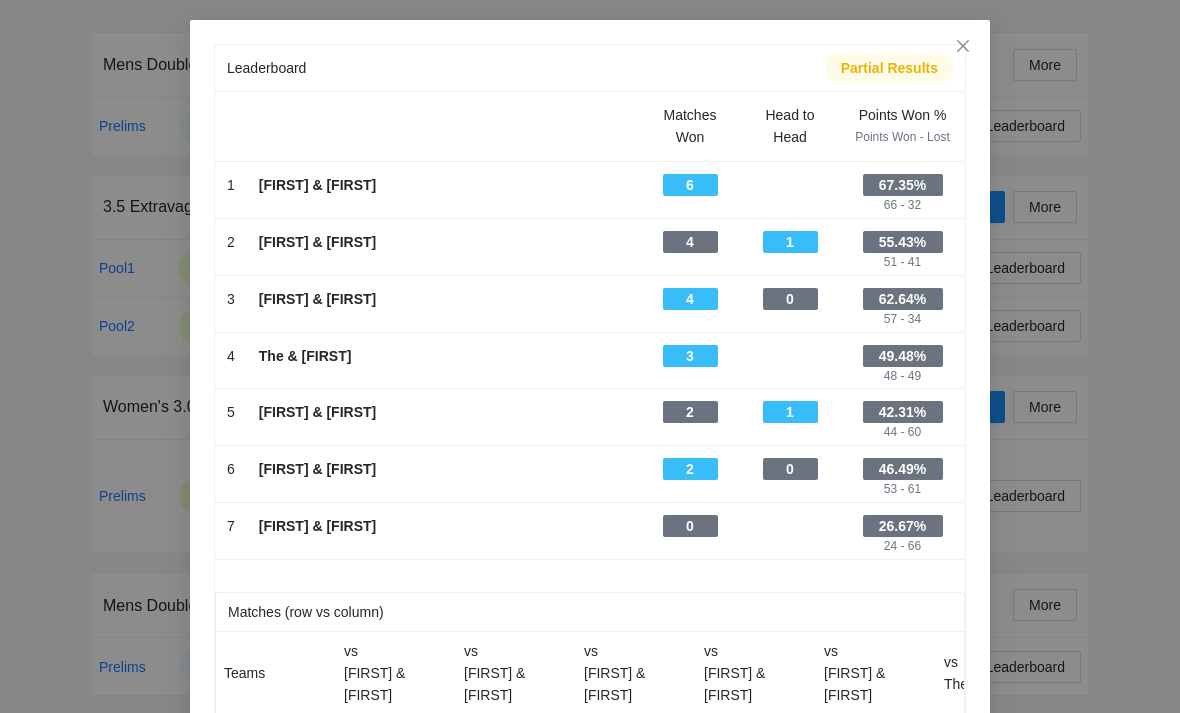 scroll, scrollTop: 350, scrollLeft: 0, axis: vertical 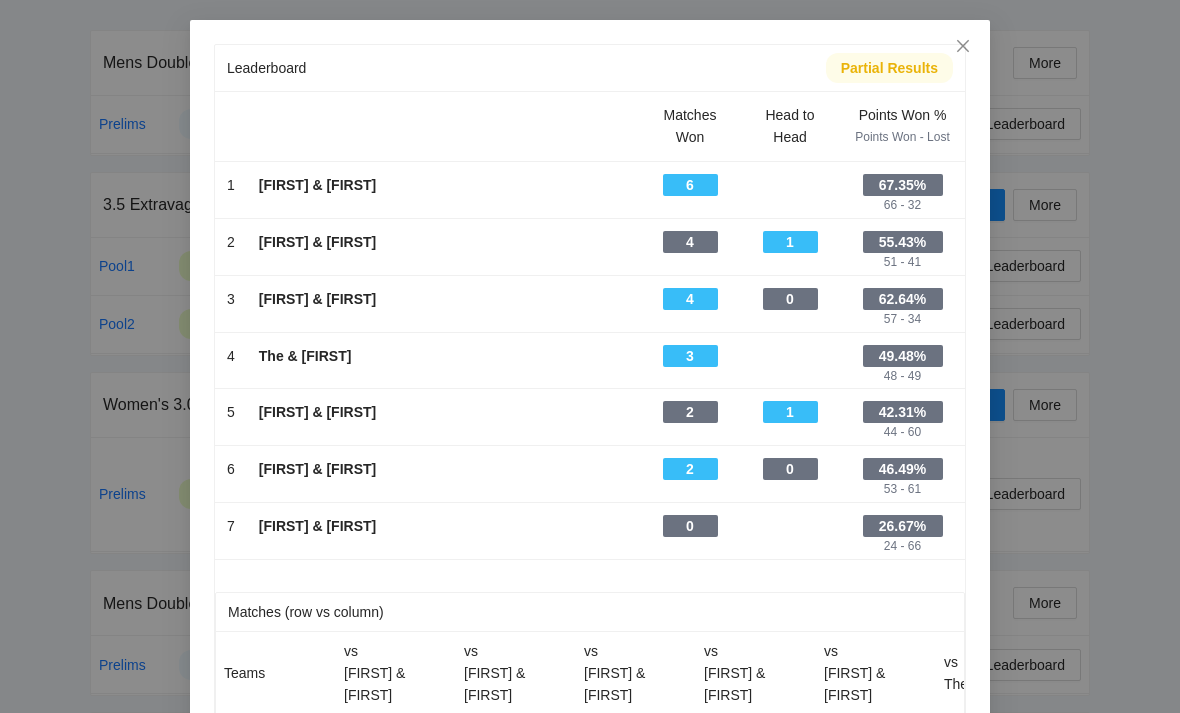 click 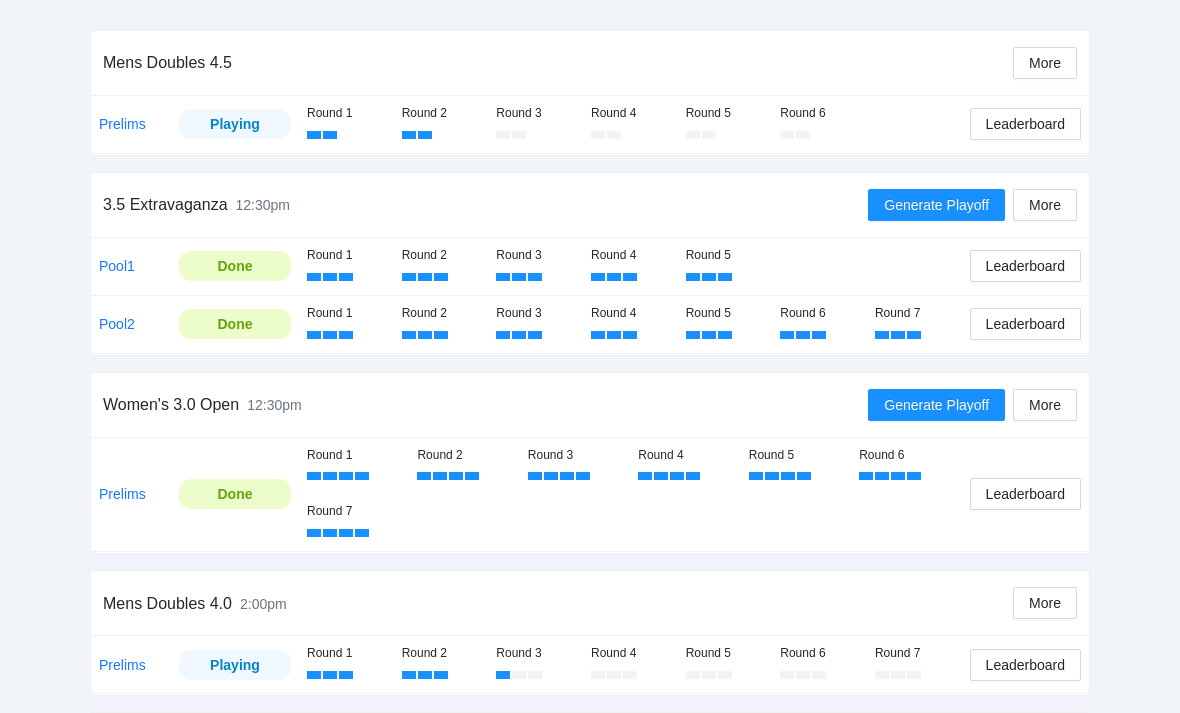 scroll, scrollTop: 349, scrollLeft: 0, axis: vertical 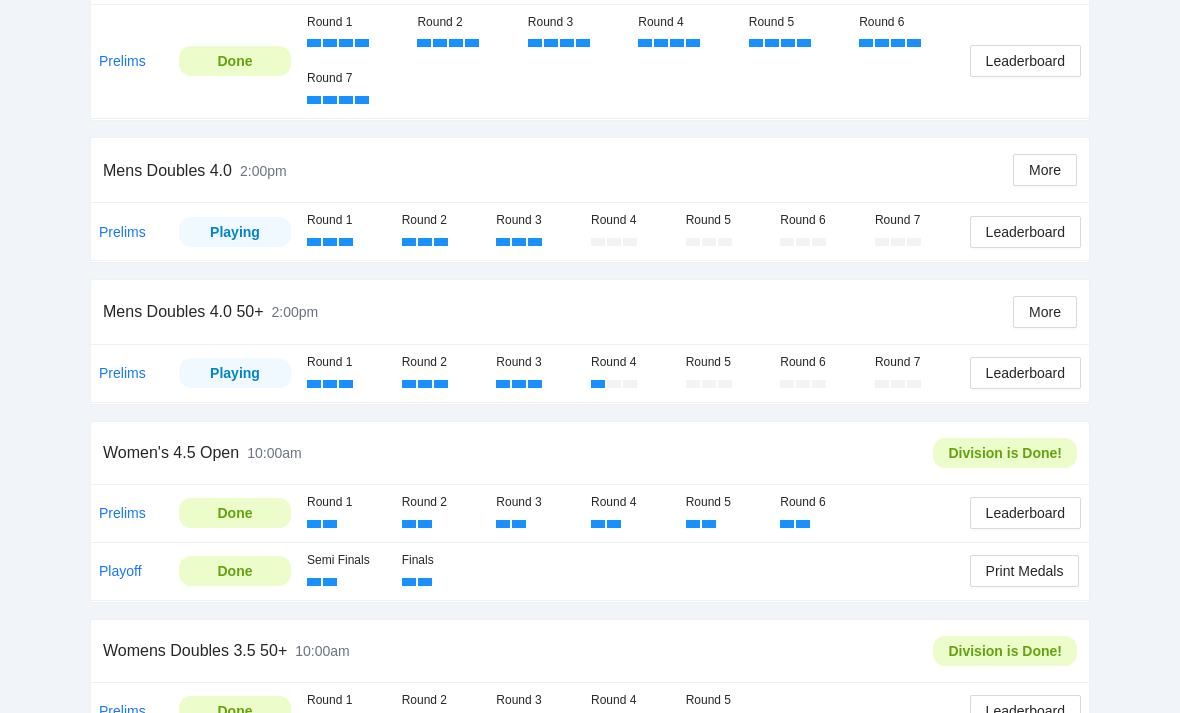 click on "Prelims" at bounding box center (122, 374) 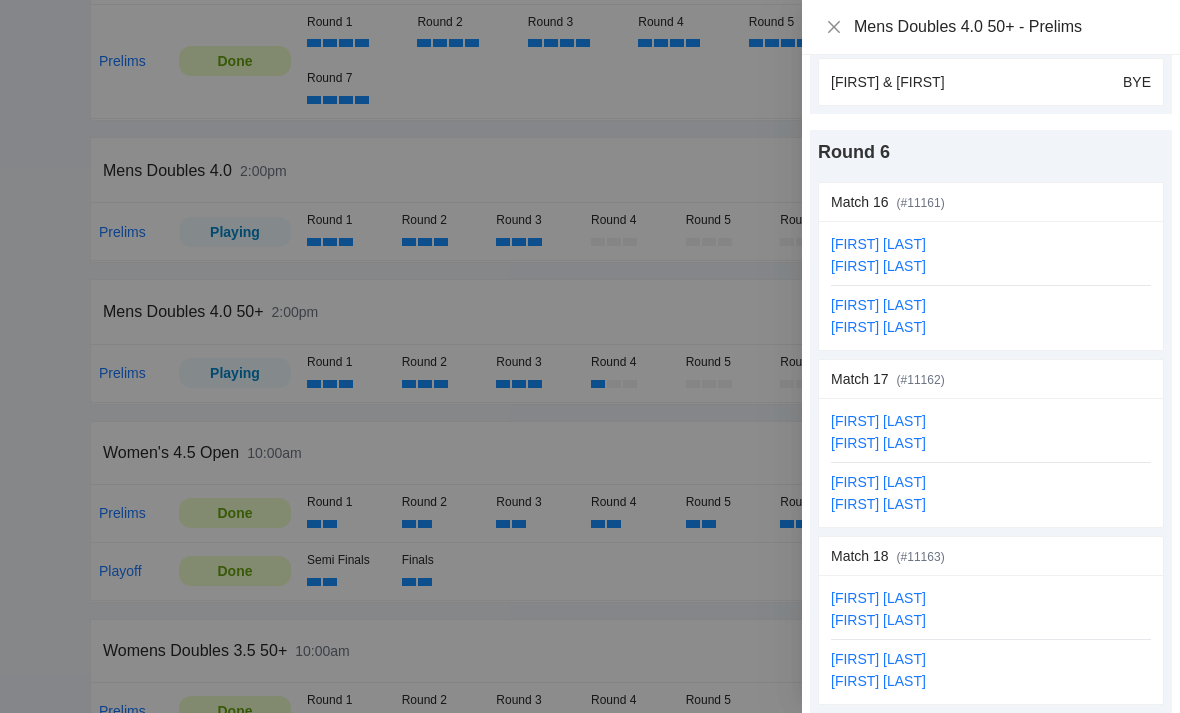 scroll, scrollTop: 3257, scrollLeft: 0, axis: vertical 